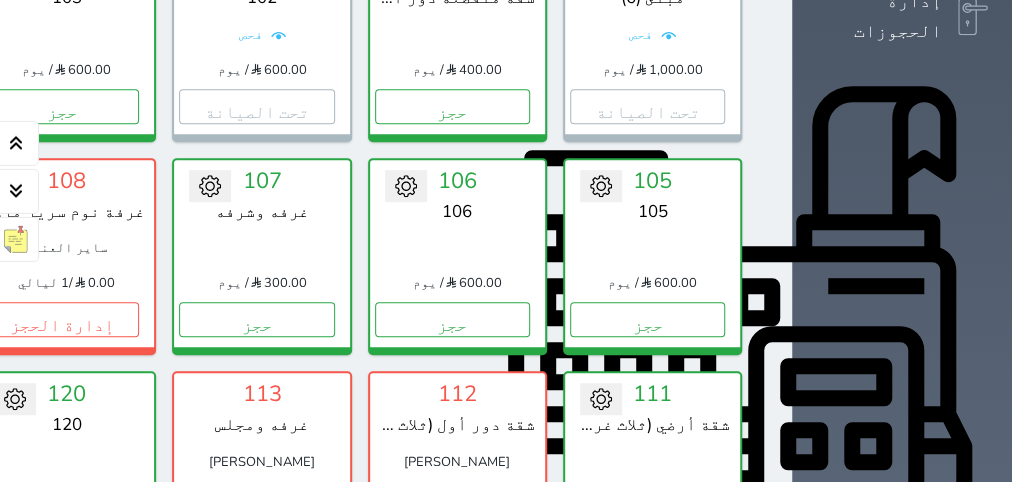 scroll, scrollTop: 709, scrollLeft: 0, axis: vertical 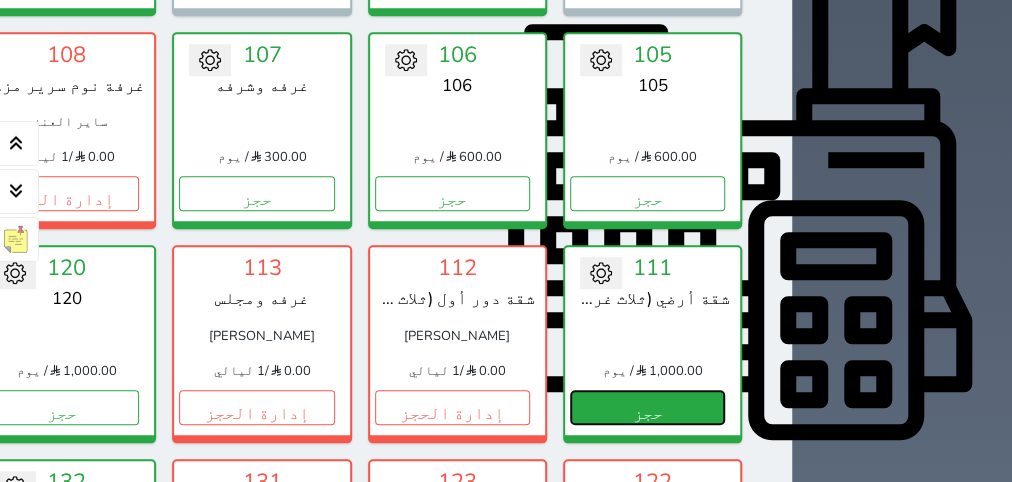 click on "حجز" at bounding box center (647, 407) 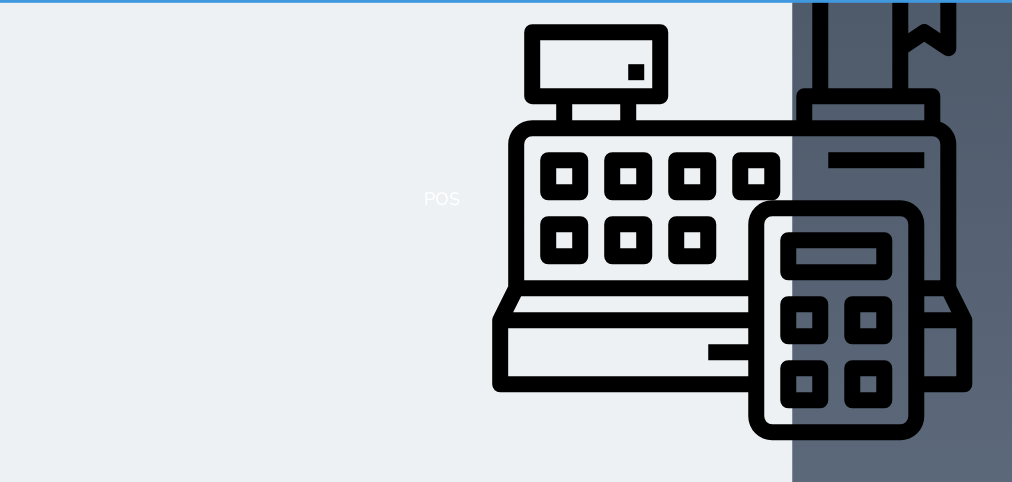 select on "1" 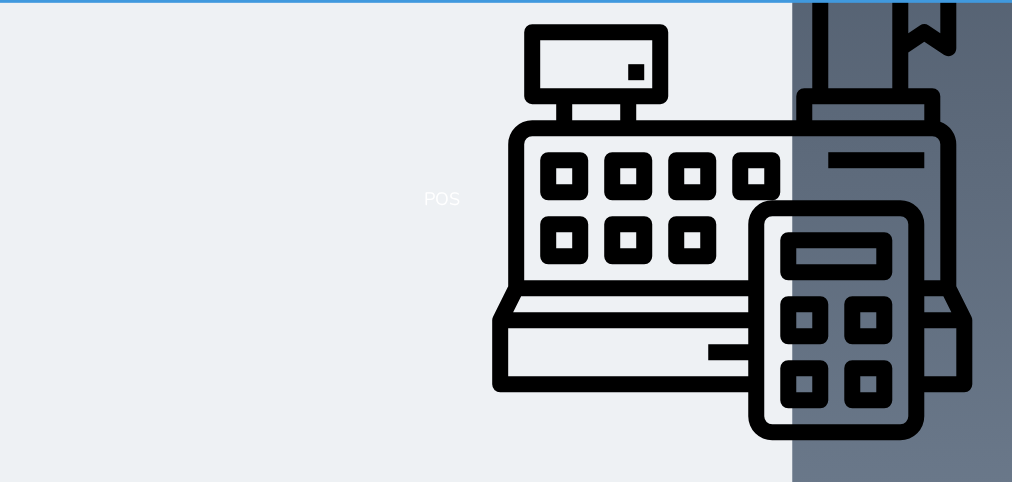 scroll, scrollTop: 0, scrollLeft: 0, axis: both 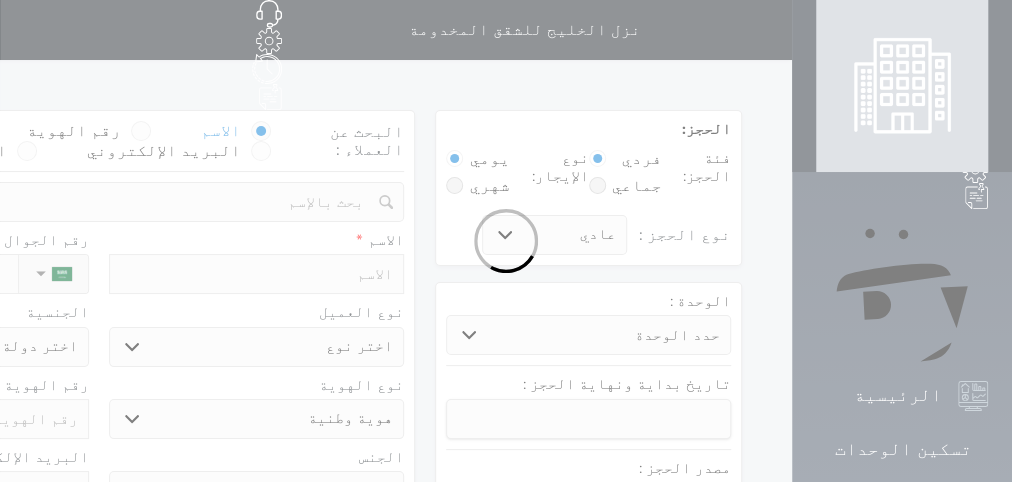 select 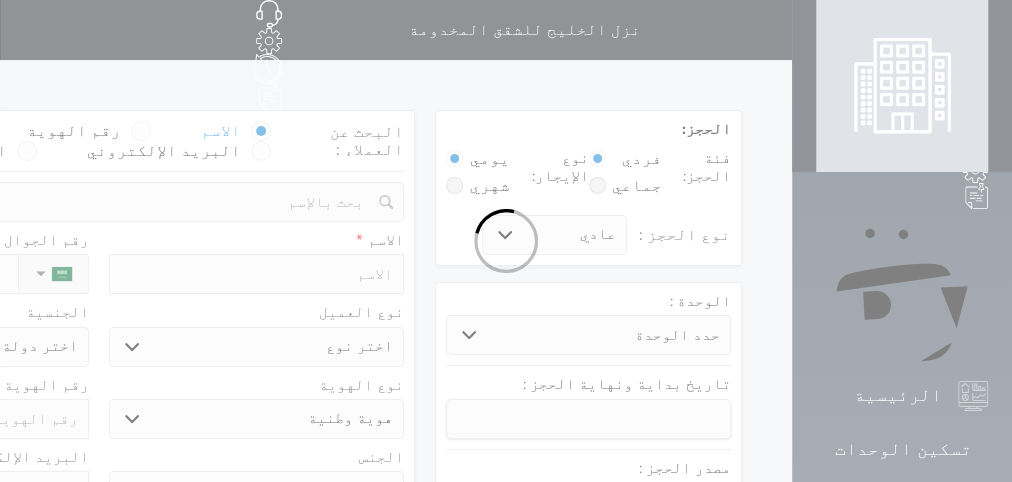 select 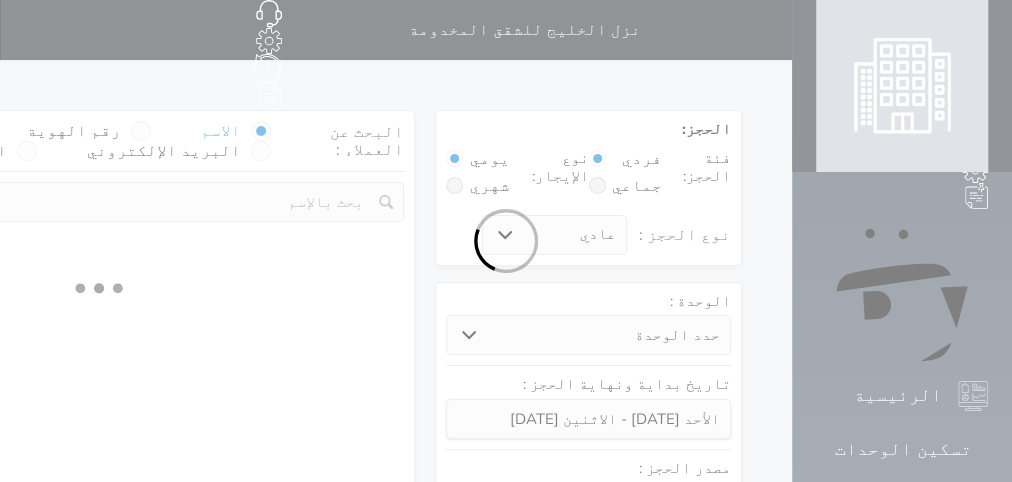 select 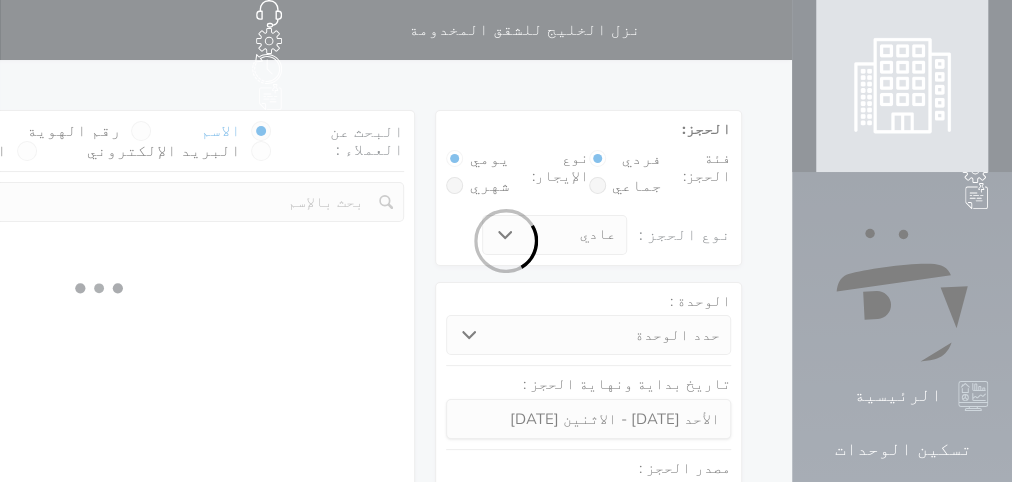 select on "1" 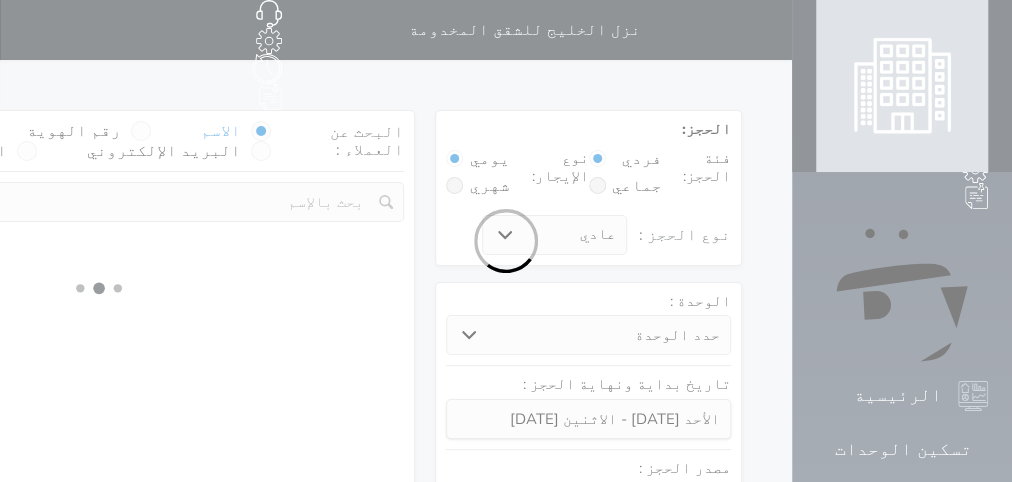 select on "113" 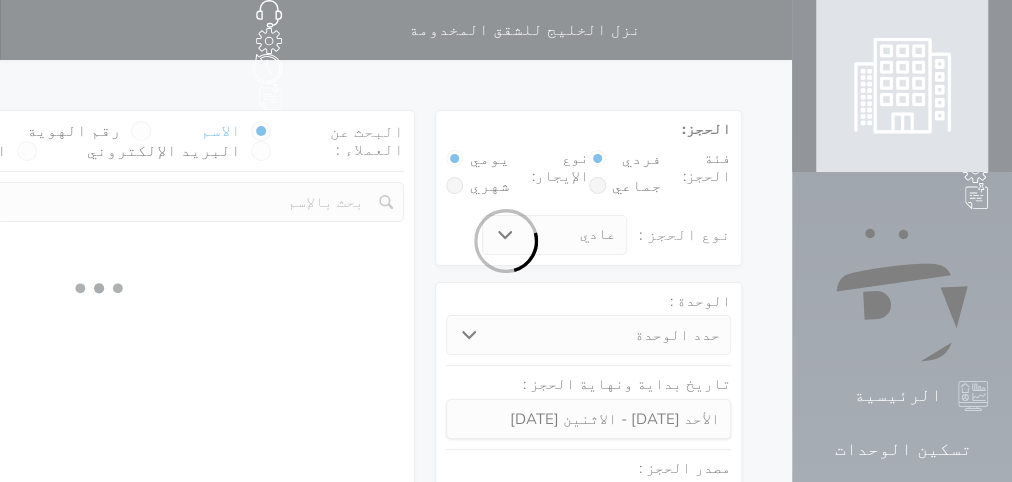select on "1" 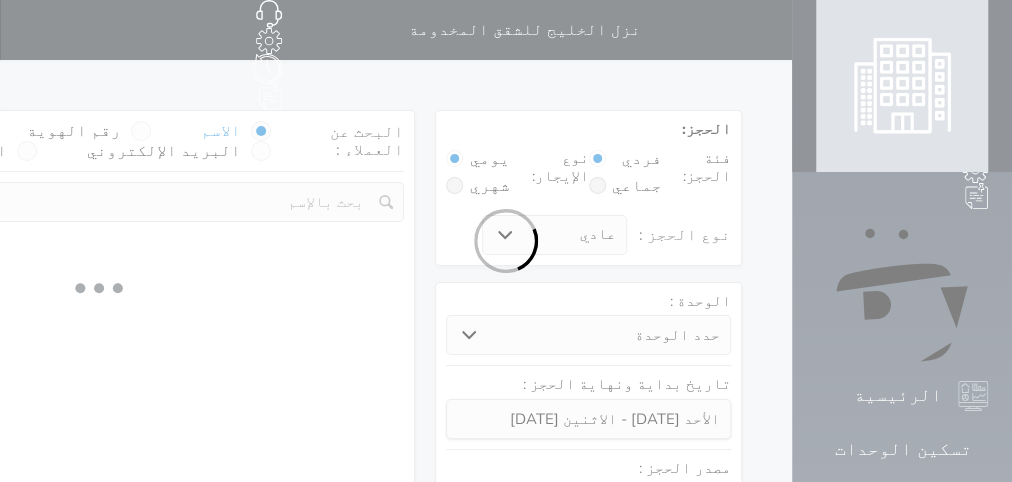select 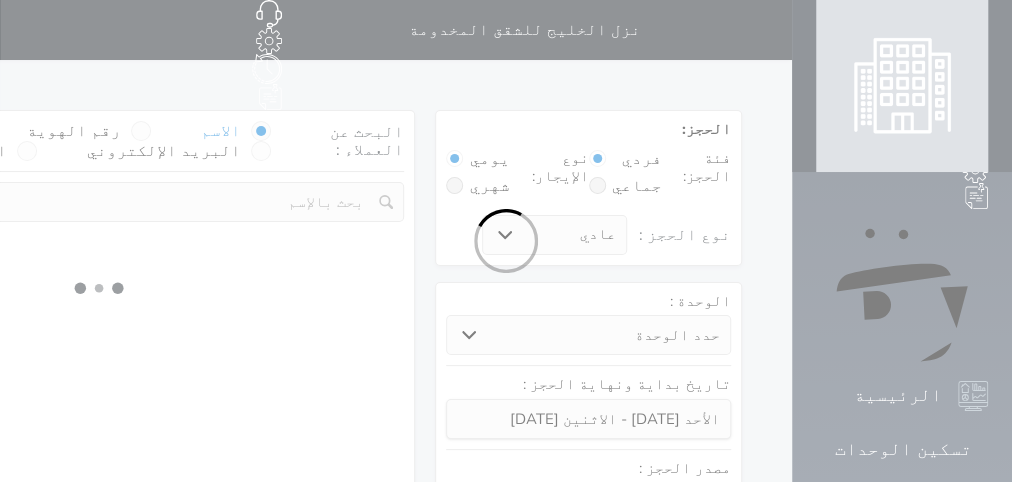 select on "7" 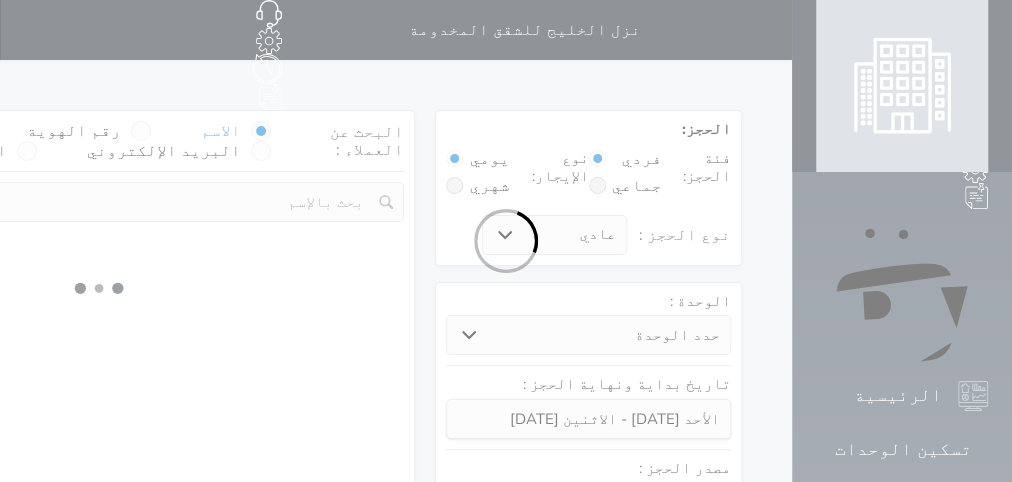 select 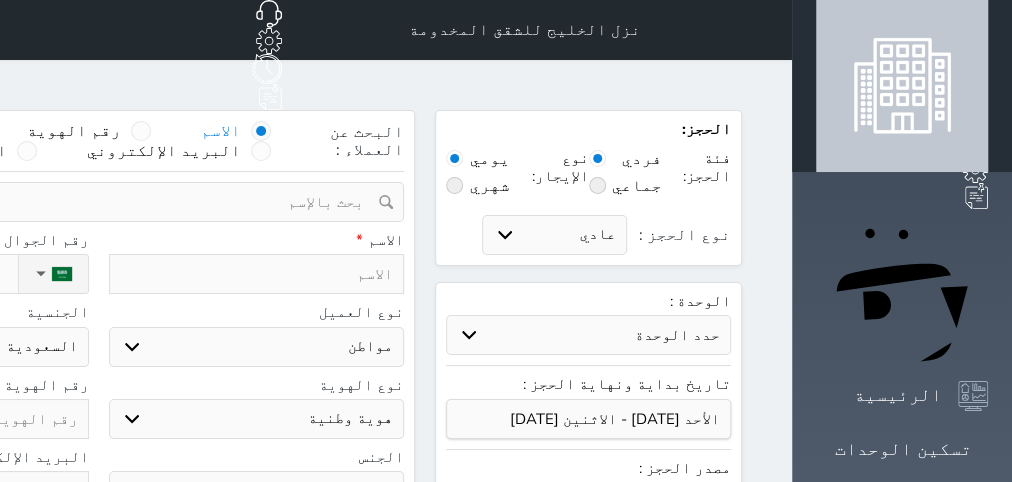 select 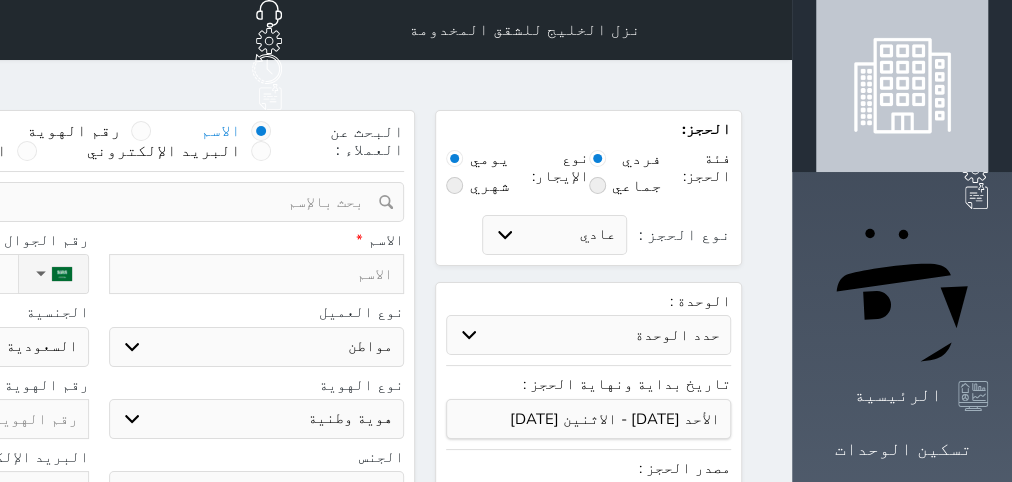 select 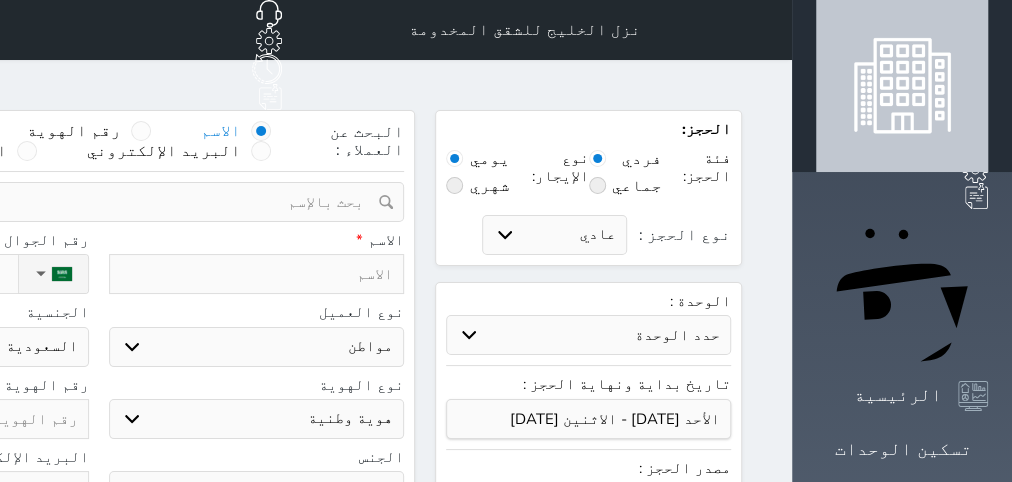 select 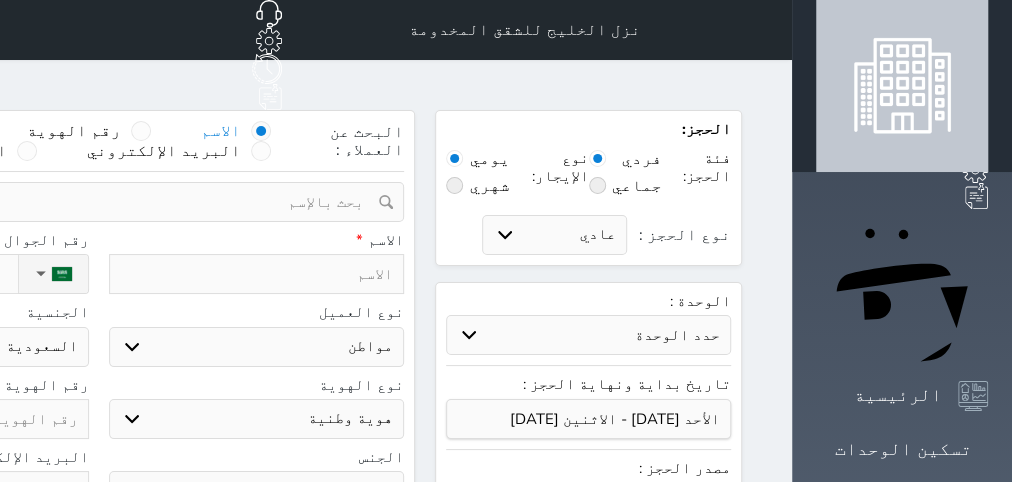 select 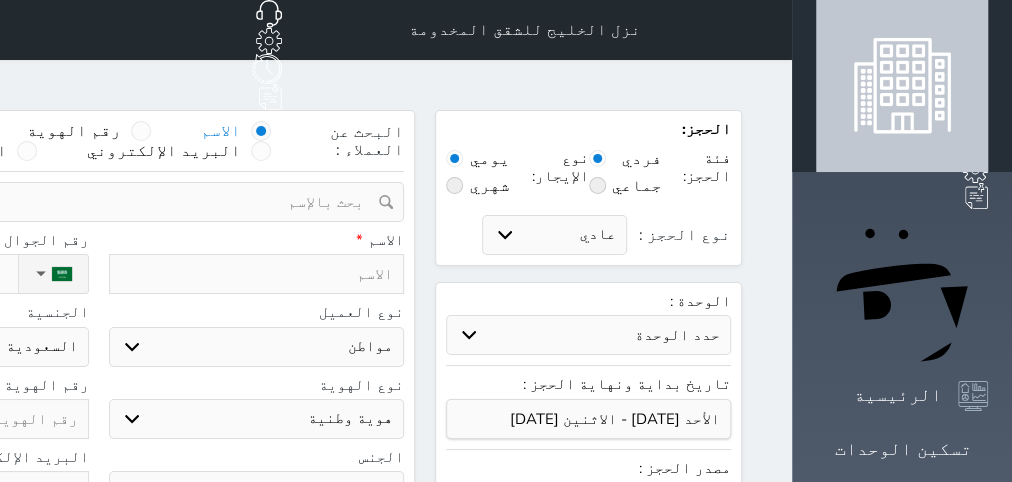 select 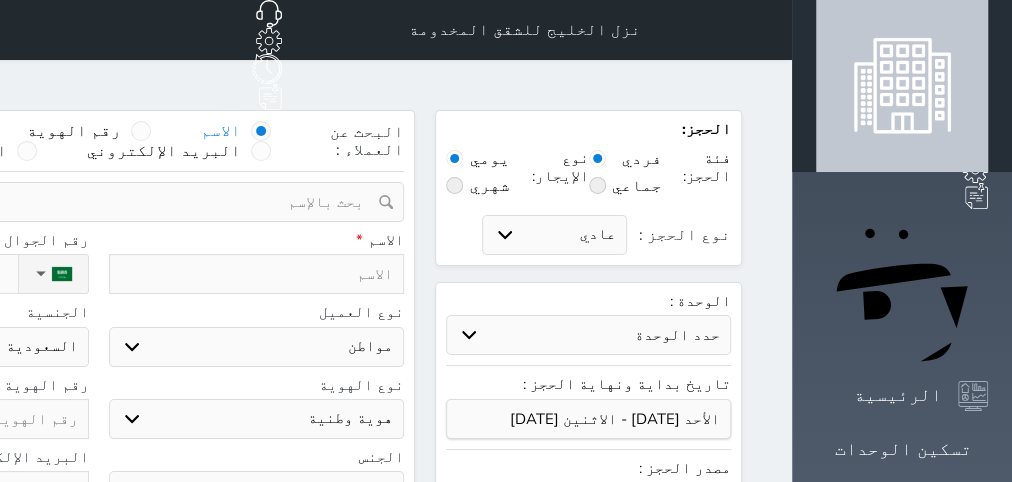 select 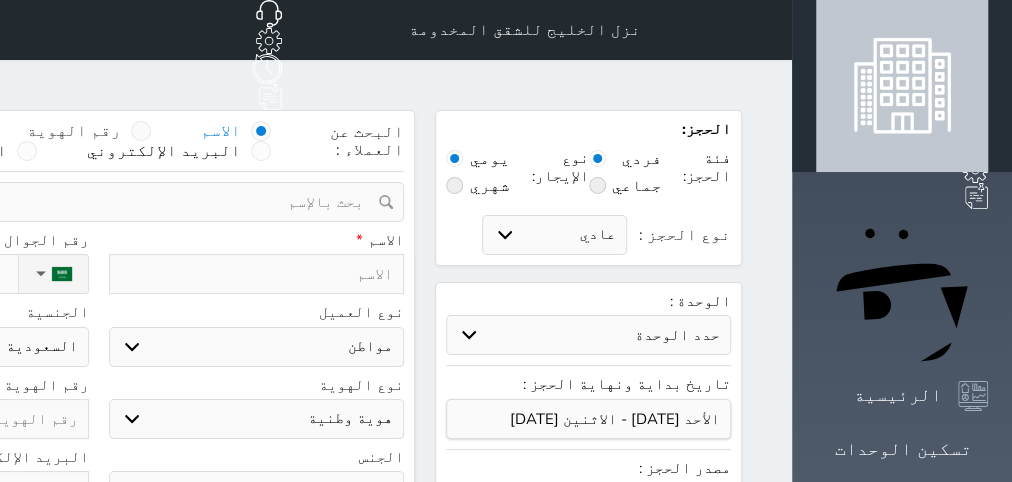 click on "رقم الهوية" at bounding box center (74, 131) 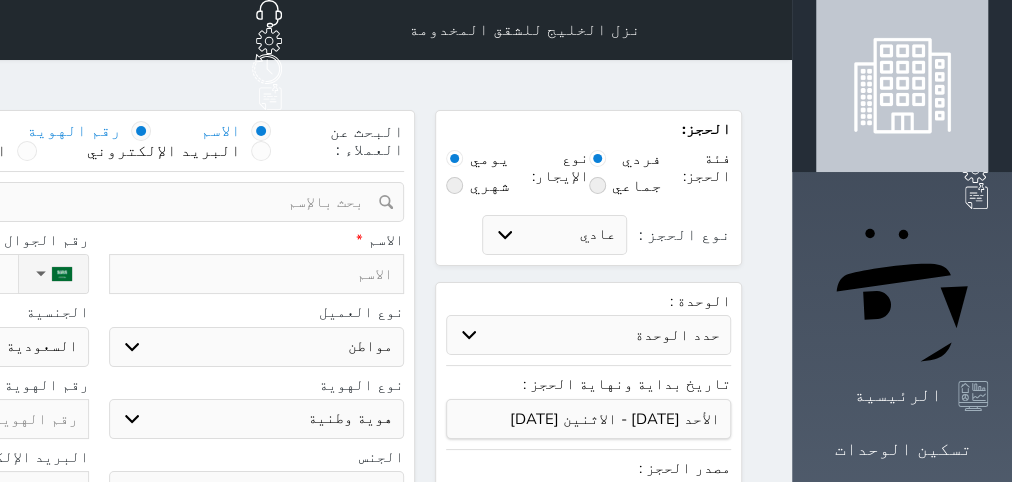select 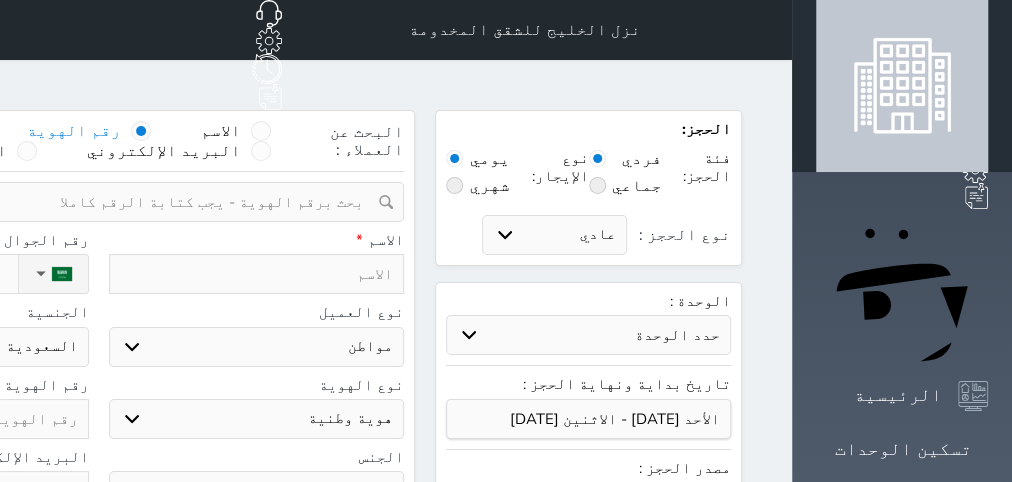 click at bounding box center (91, 202) 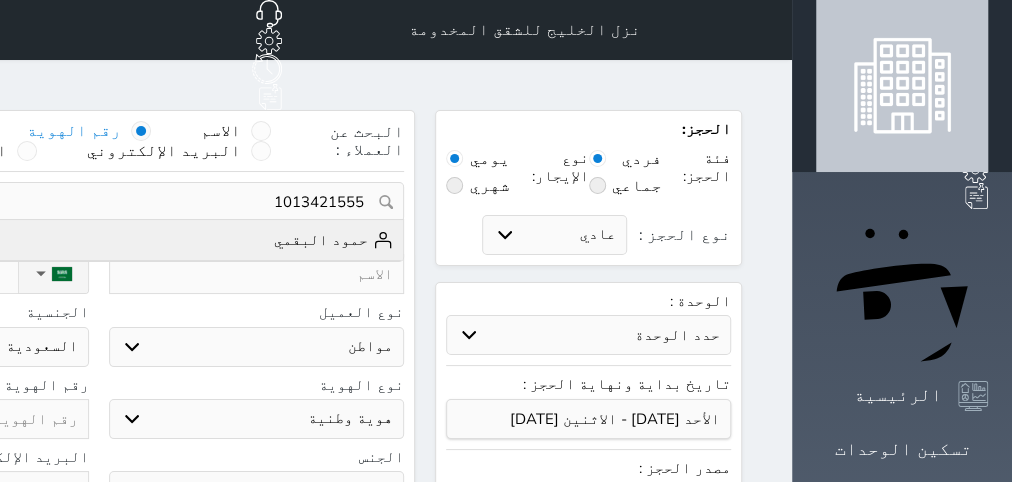 click on "حمود البقمي" at bounding box center (333, 240) 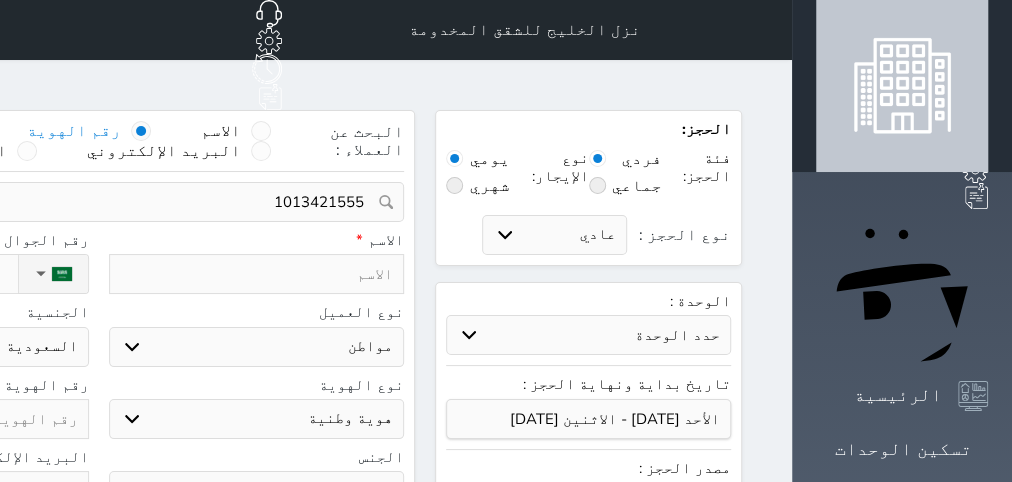 type on "حمود البقمي  ||  [PHONE_NUMBER]" 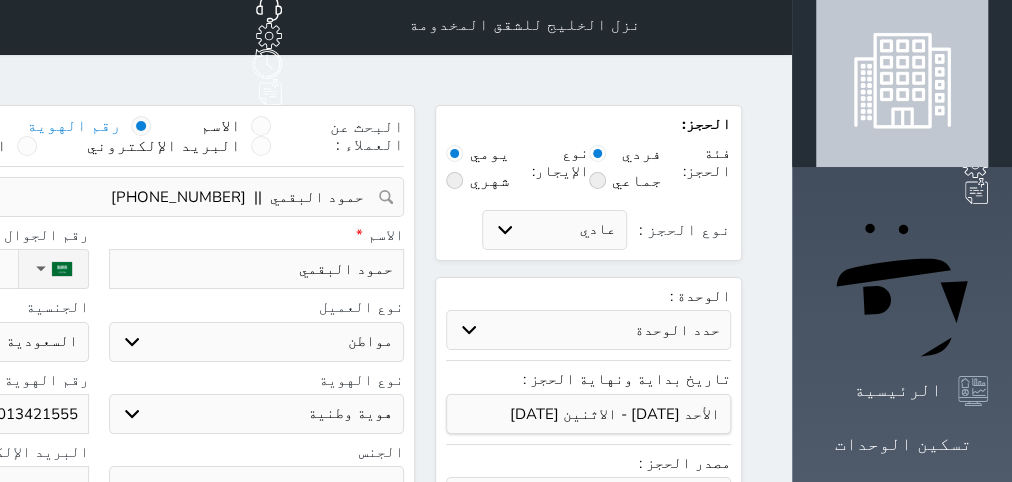 scroll, scrollTop: 0, scrollLeft: 0, axis: both 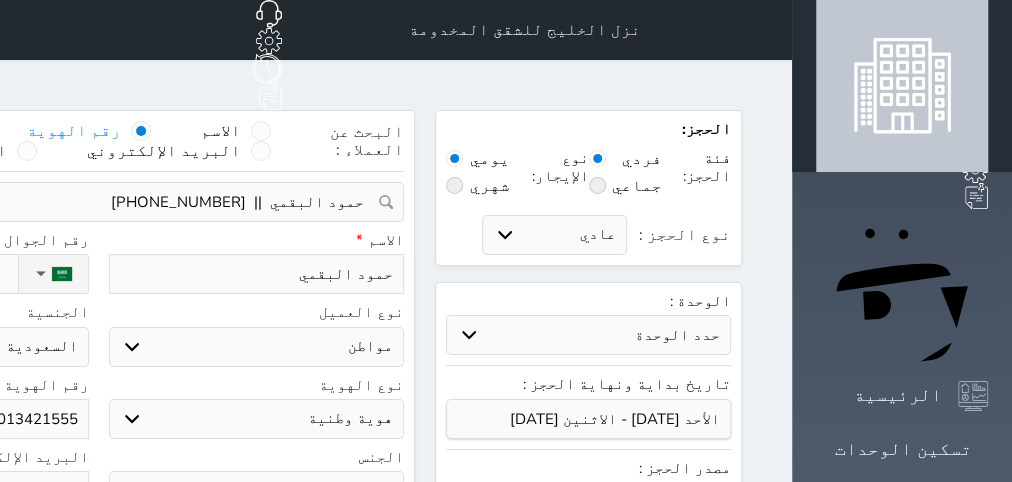 drag, startPoint x: 193, startPoint y: 384, endPoint x: 356, endPoint y: 382, distance: 163.01227 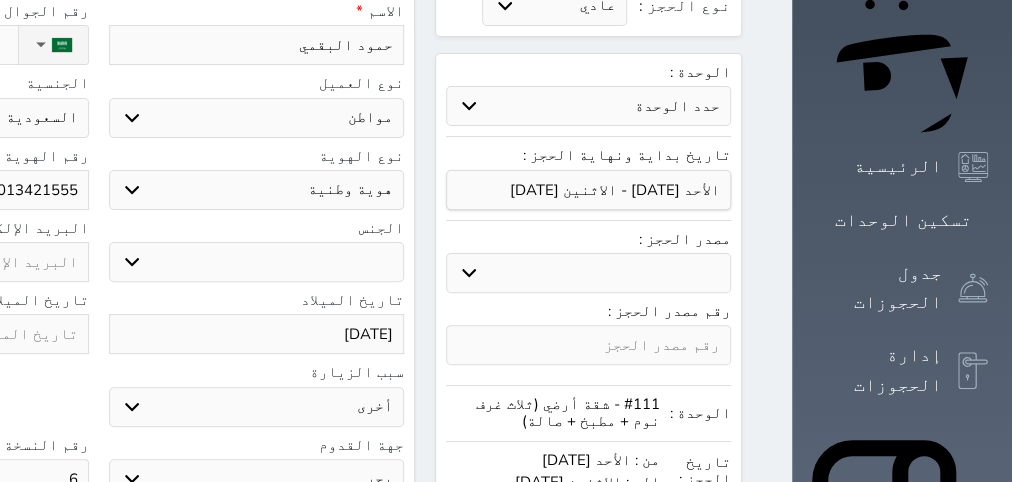 scroll, scrollTop: 252, scrollLeft: 0, axis: vertical 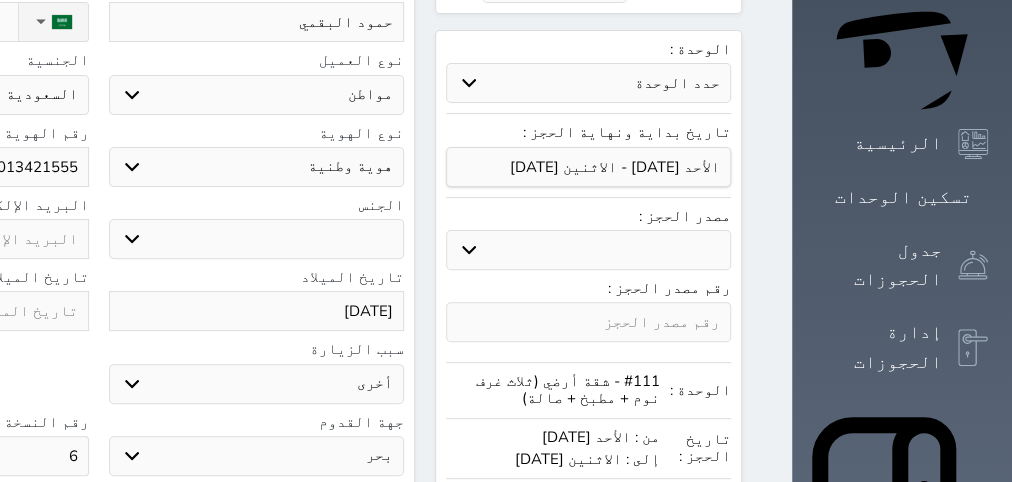 click at bounding box center (-59, 311) 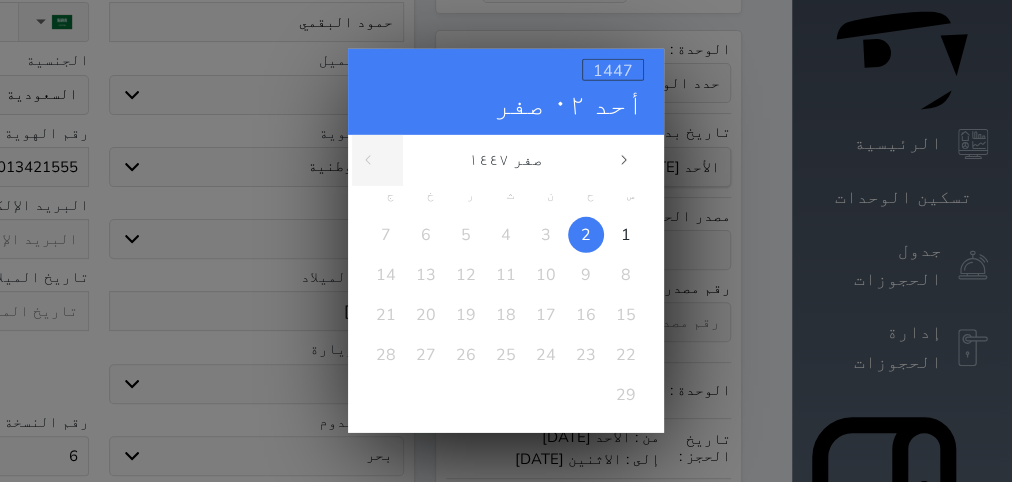 click on "1447" at bounding box center [613, 71] 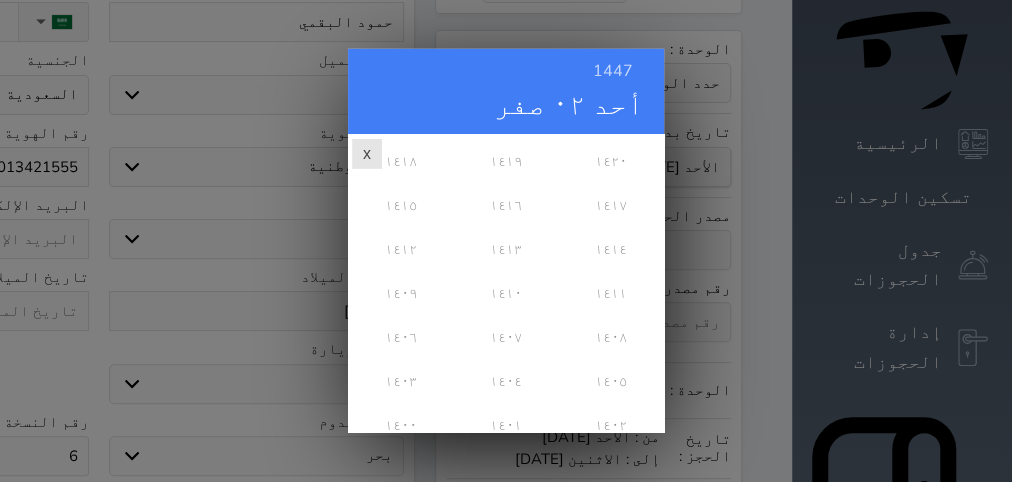 scroll, scrollTop: 486, scrollLeft: 0, axis: vertical 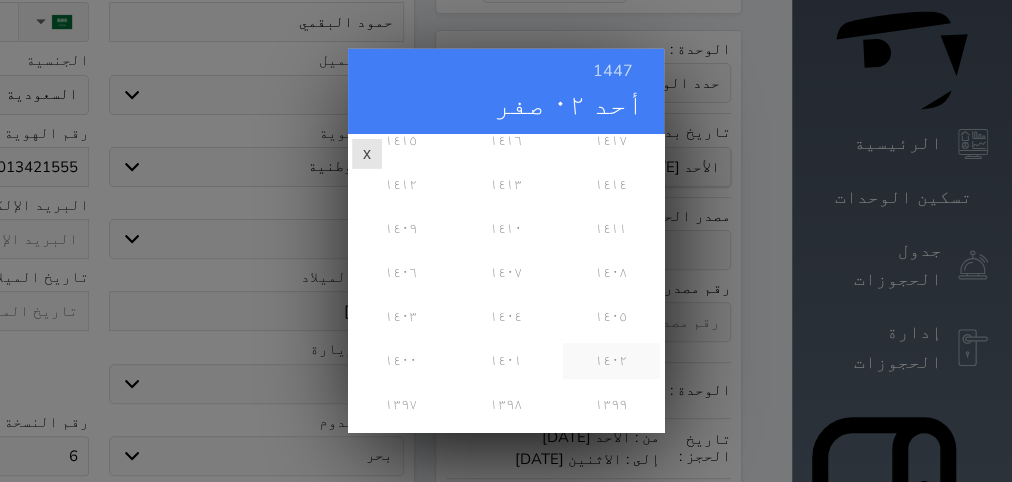 click on "١٤٠٢" at bounding box center (611, 361) 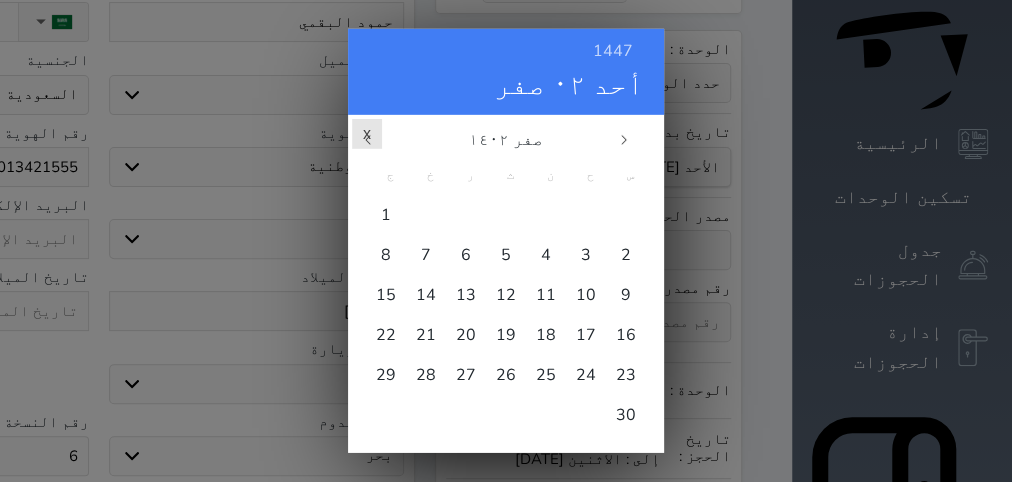 scroll, scrollTop: 0, scrollLeft: 0, axis: both 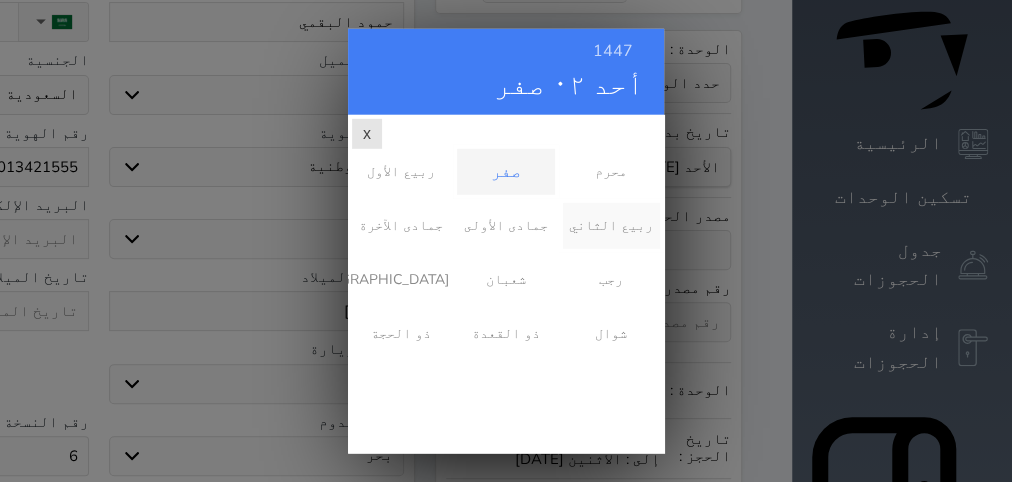 click on "ربيع الثاني" at bounding box center (611, 226) 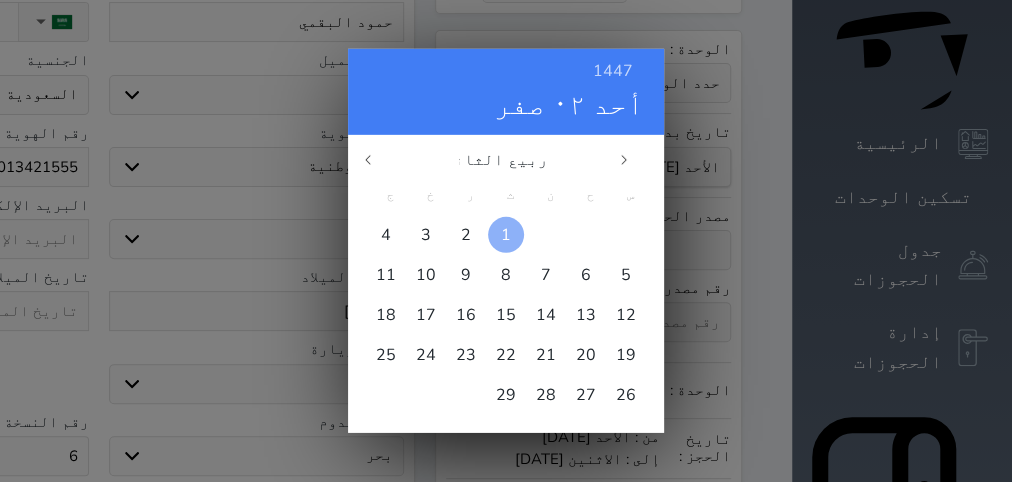 click at bounding box center (506, 235) 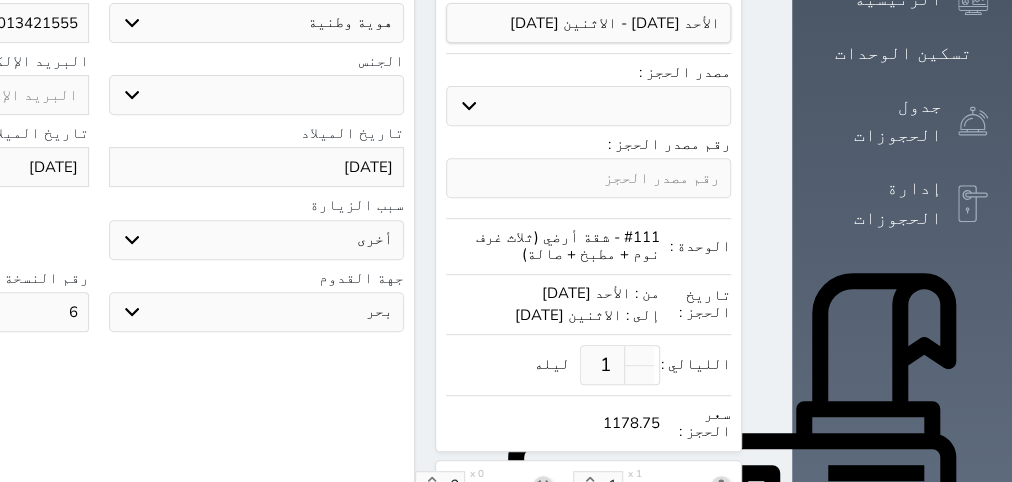 scroll, scrollTop: 630, scrollLeft: 0, axis: vertical 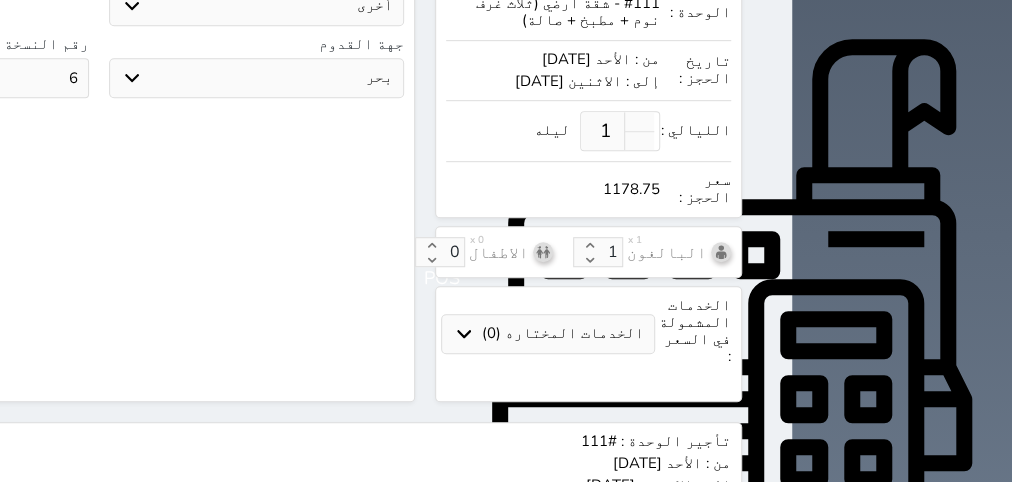 drag, startPoint x: 269, startPoint y: 45, endPoint x: 314, endPoint y: 44, distance: 45.01111 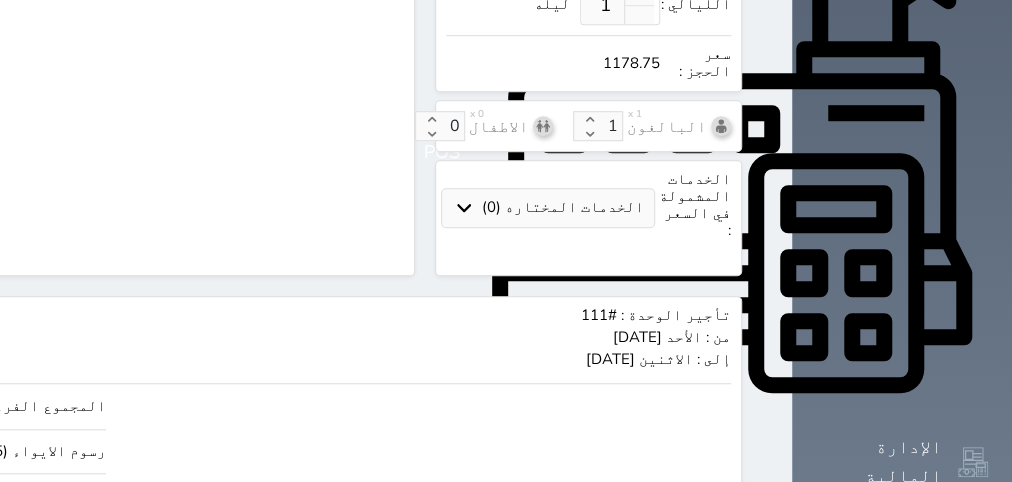 scroll, scrollTop: 900, scrollLeft: 0, axis: vertical 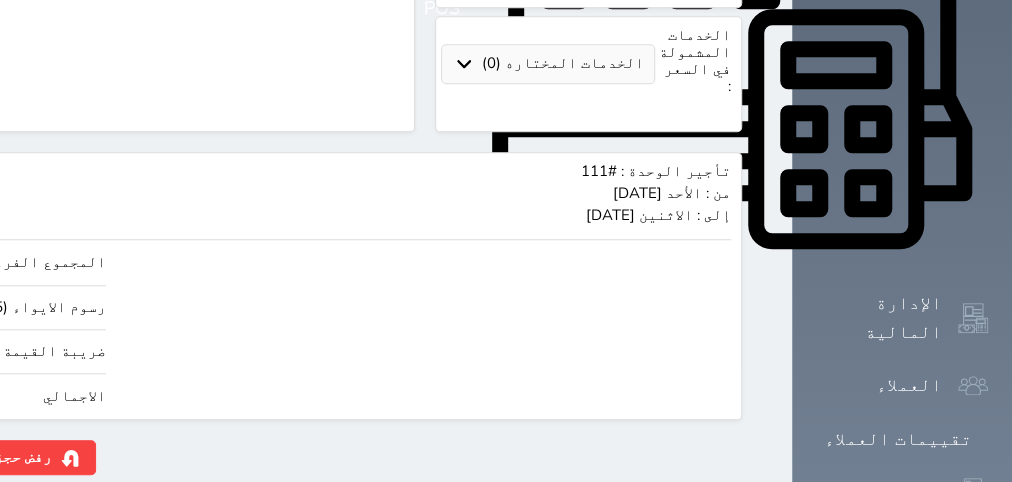 type on "4" 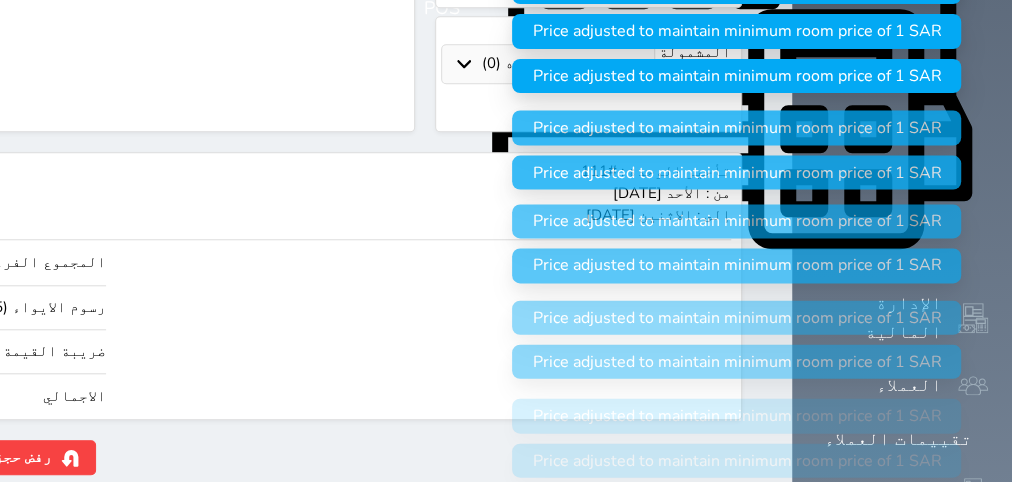 type on "1" 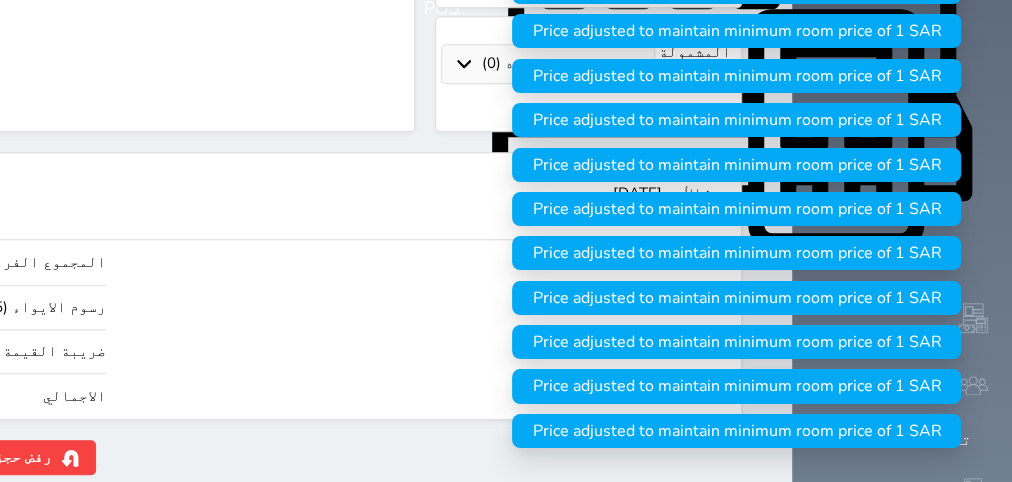 type on "1" 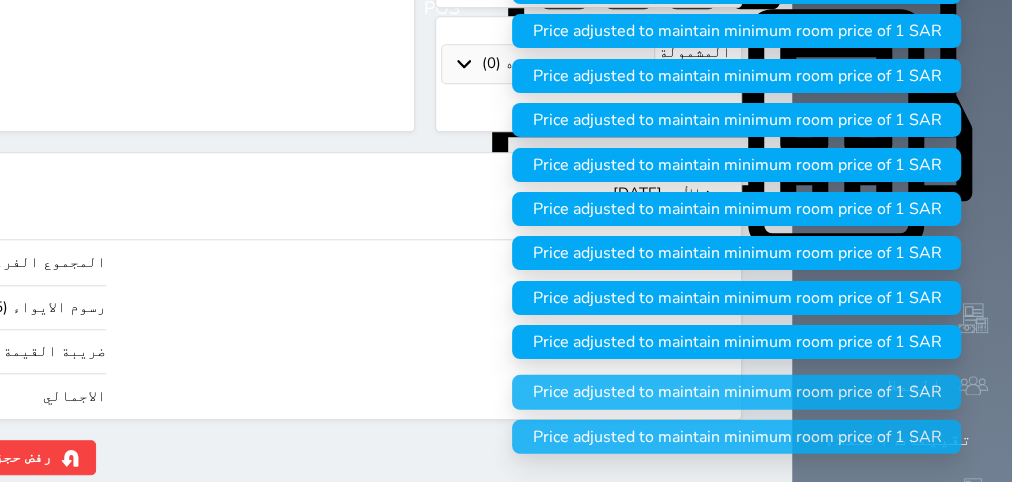 type on "8.48" 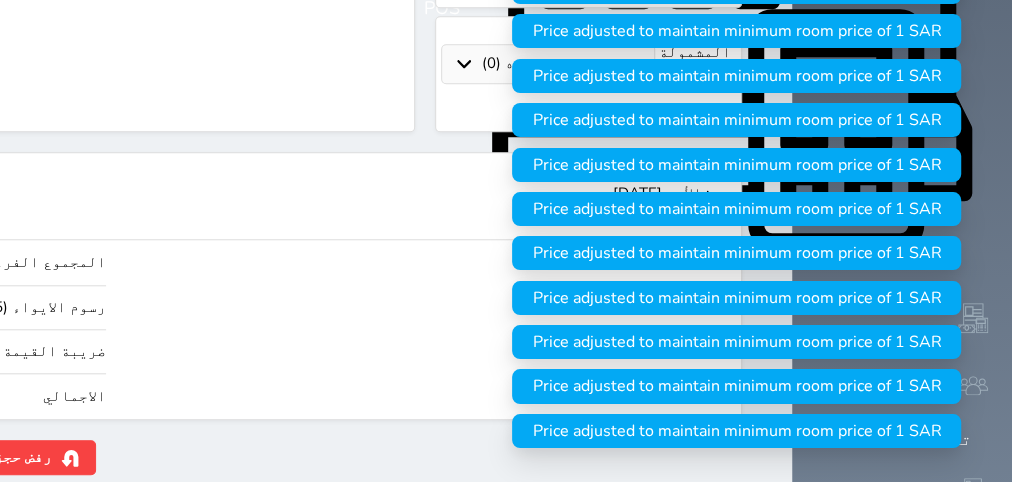 type on "84.84" 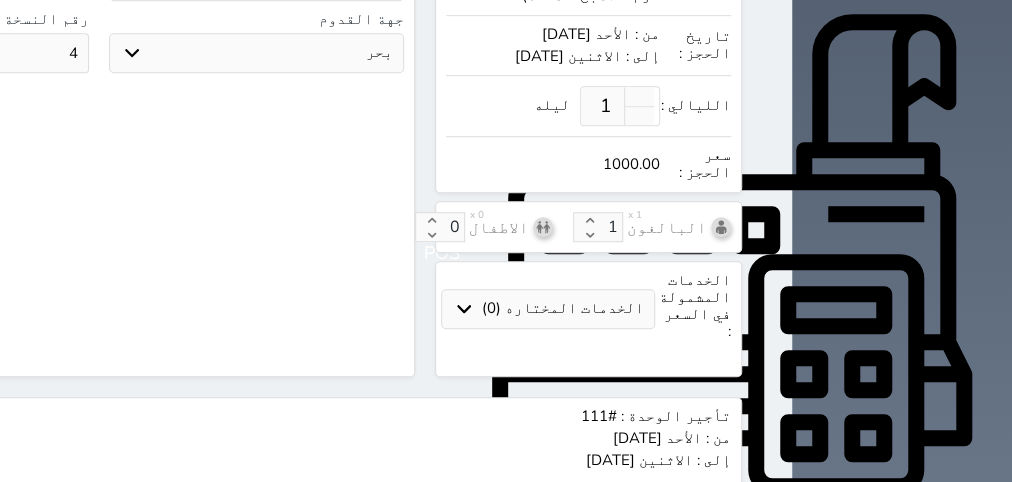 scroll, scrollTop: 648, scrollLeft: 0, axis: vertical 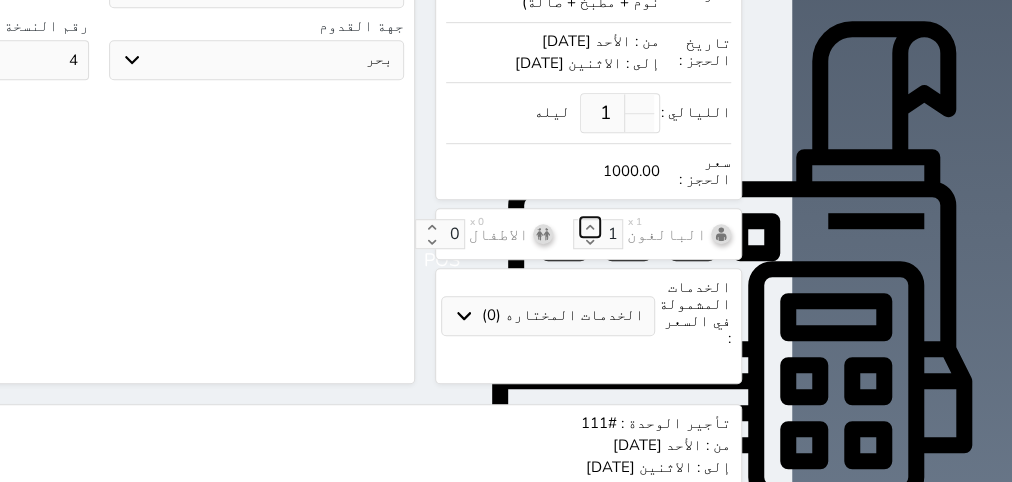 type on "1000.00" 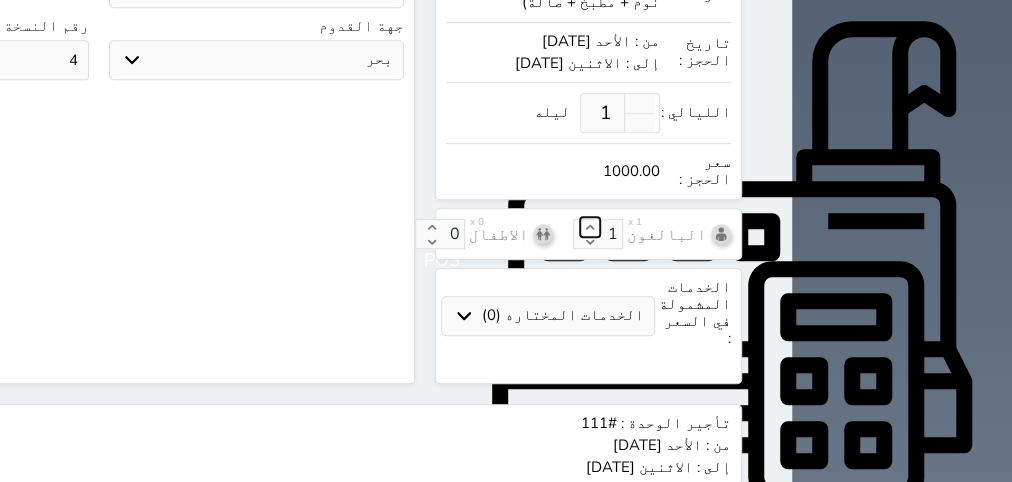 click 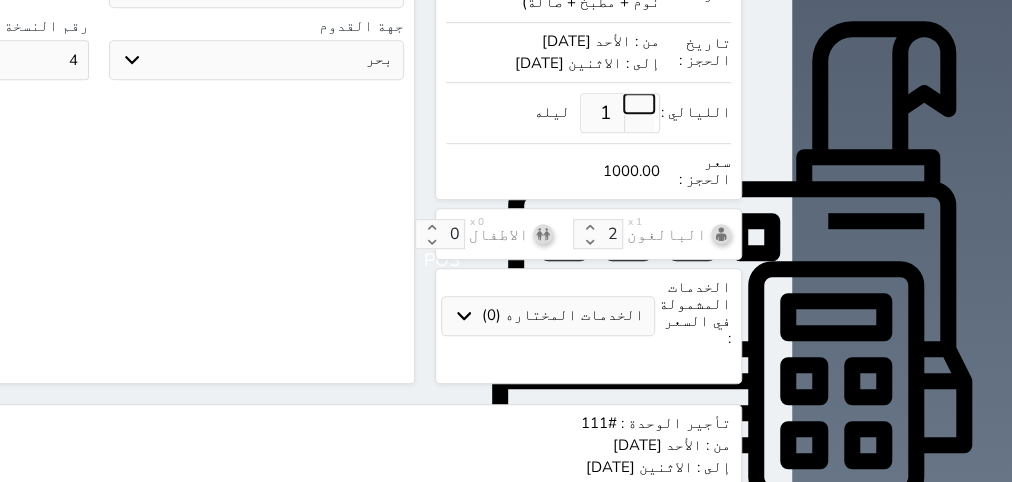 click at bounding box center (639, 103) 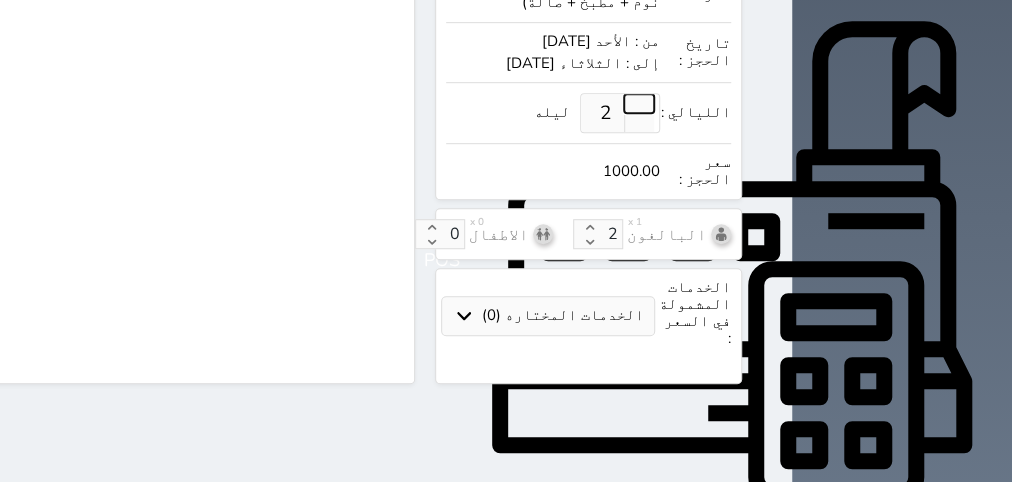 select on "1" 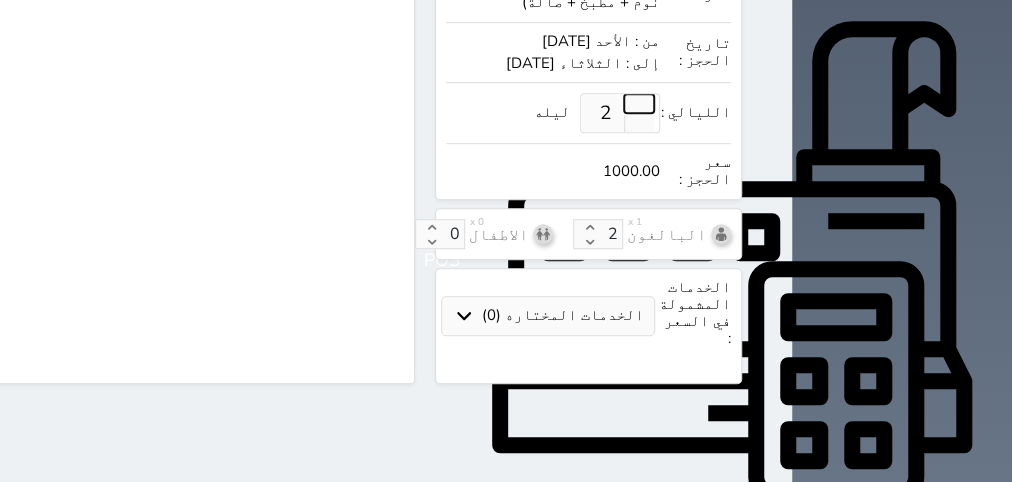 select on "113" 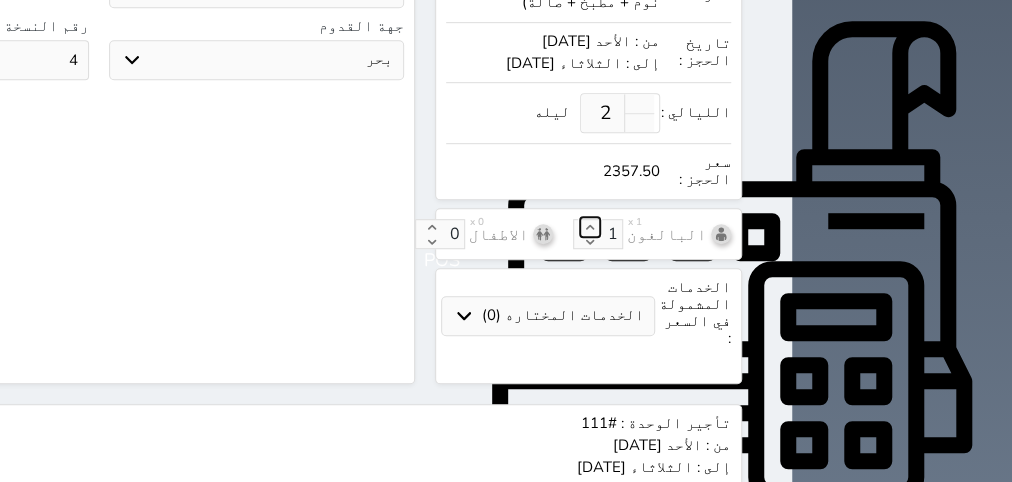 click 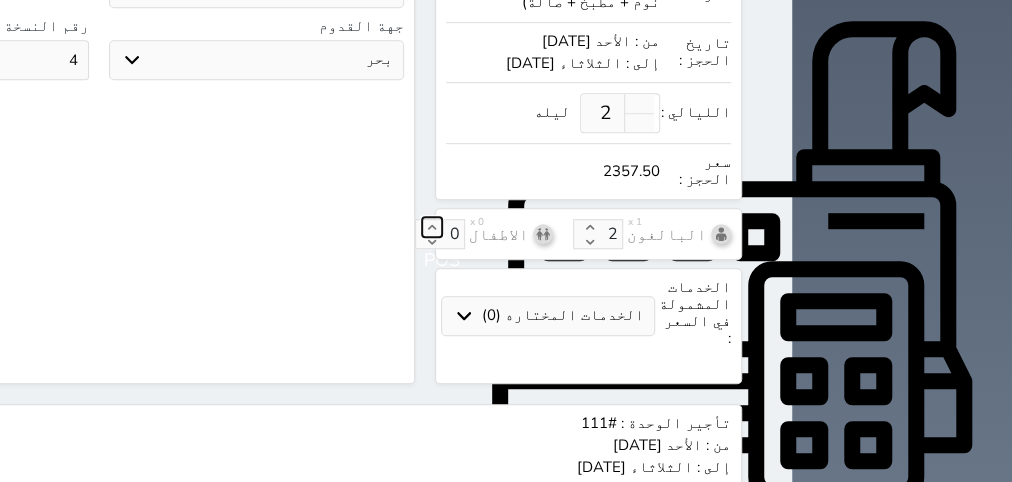 click 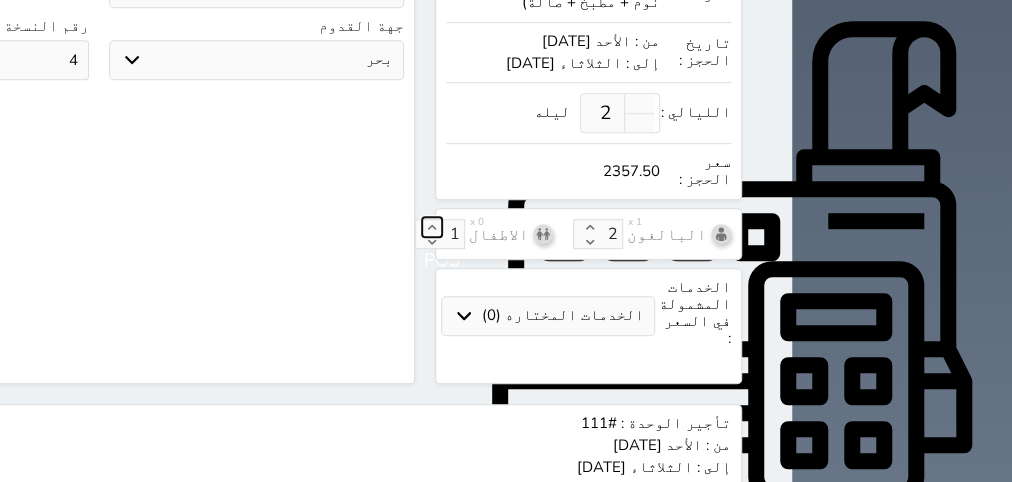click 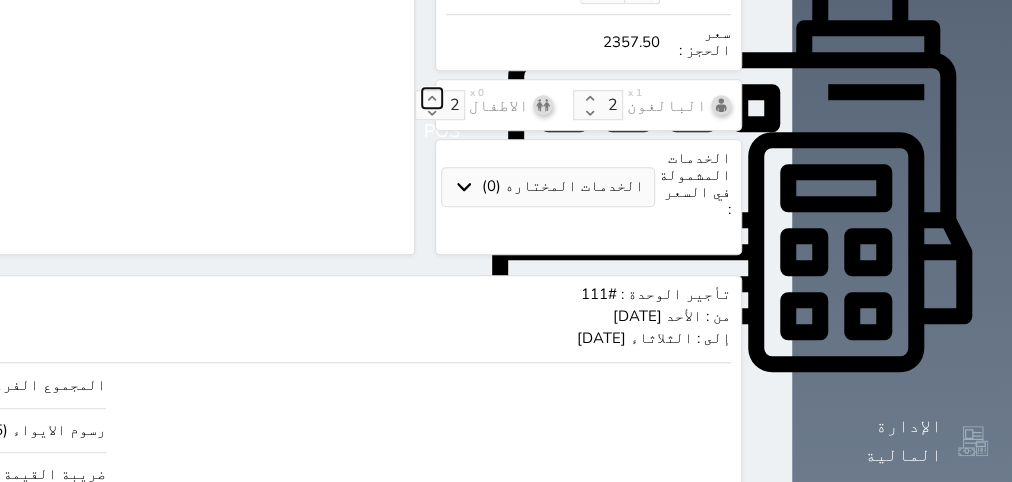 scroll, scrollTop: 900, scrollLeft: 0, axis: vertical 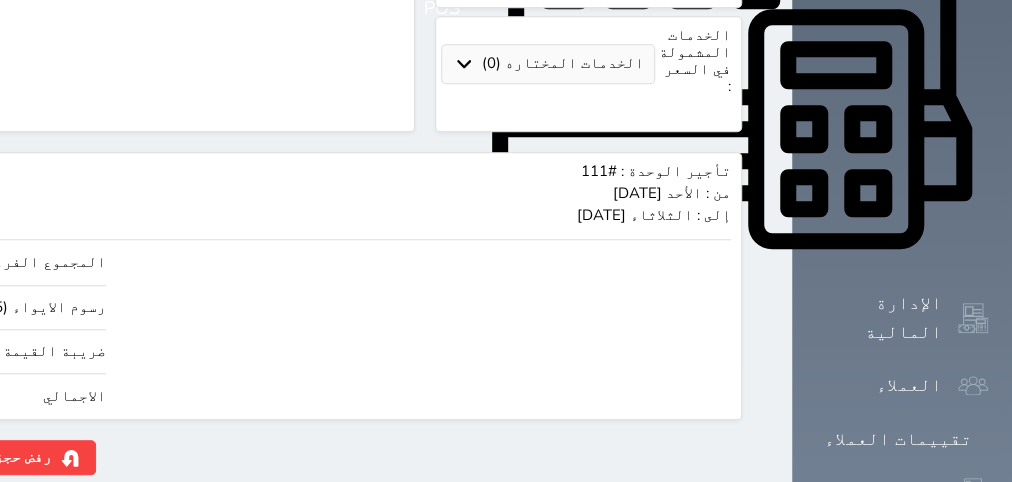 drag, startPoint x: 48, startPoint y: 353, endPoint x: 329, endPoint y: 334, distance: 281.6416 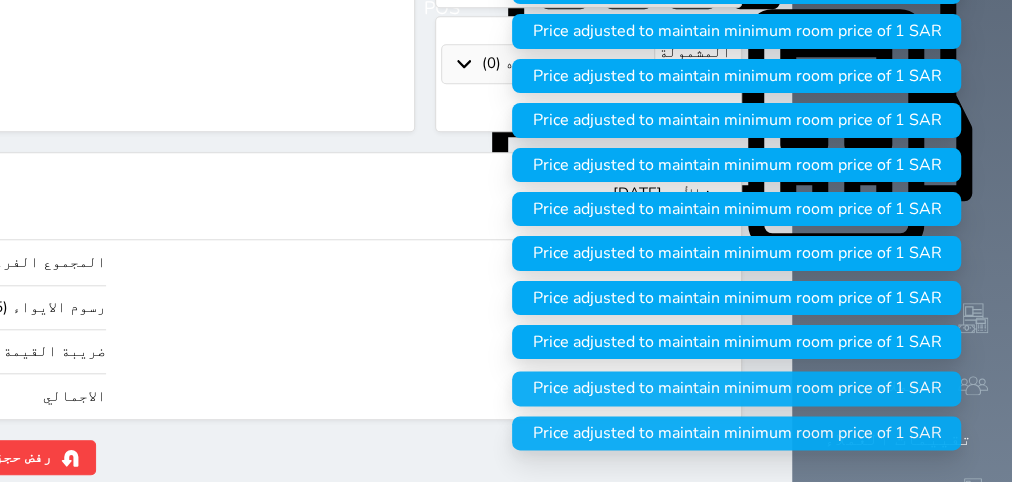 type on "1" 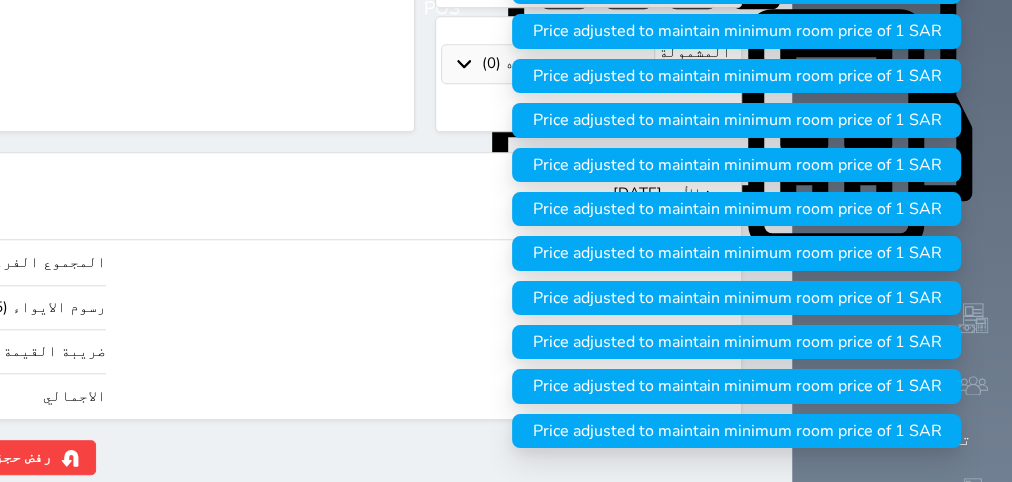type on "1" 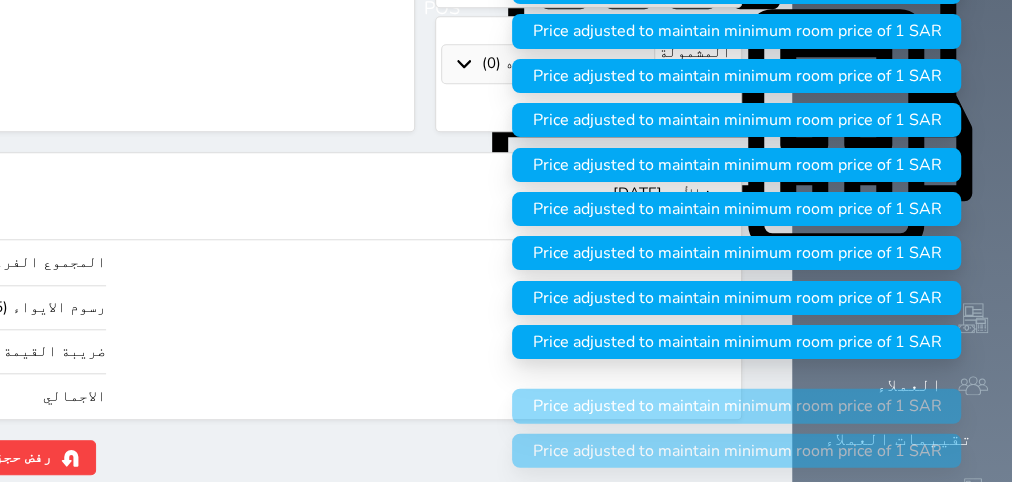 type on "8.48" 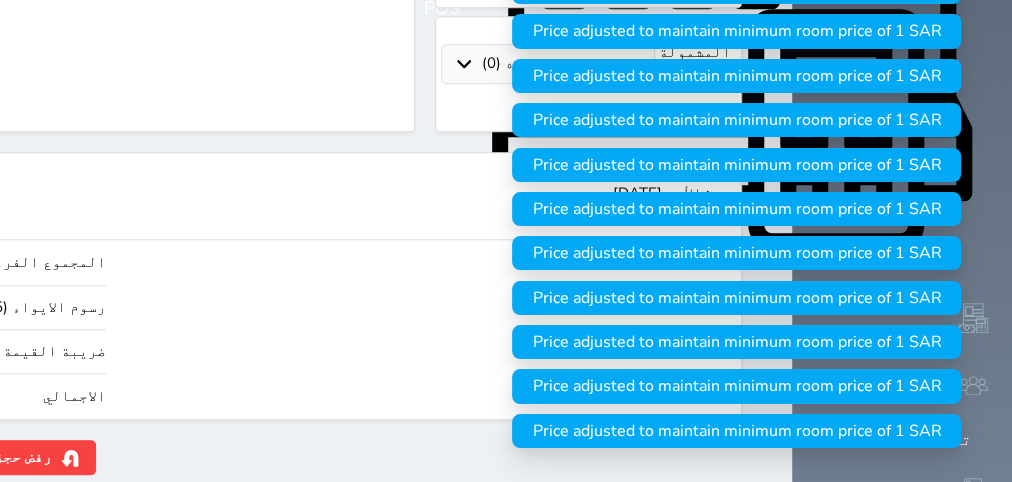 type on "84.84" 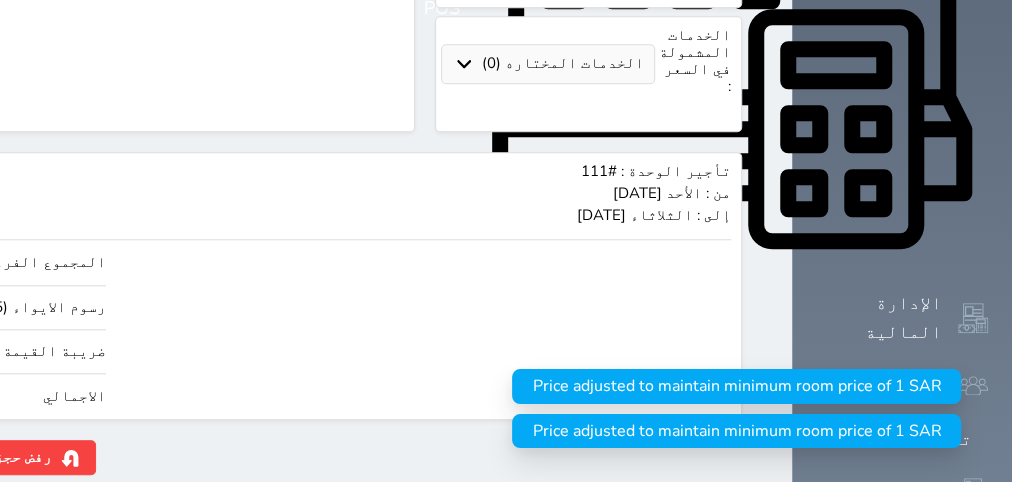 type on "1000.00" 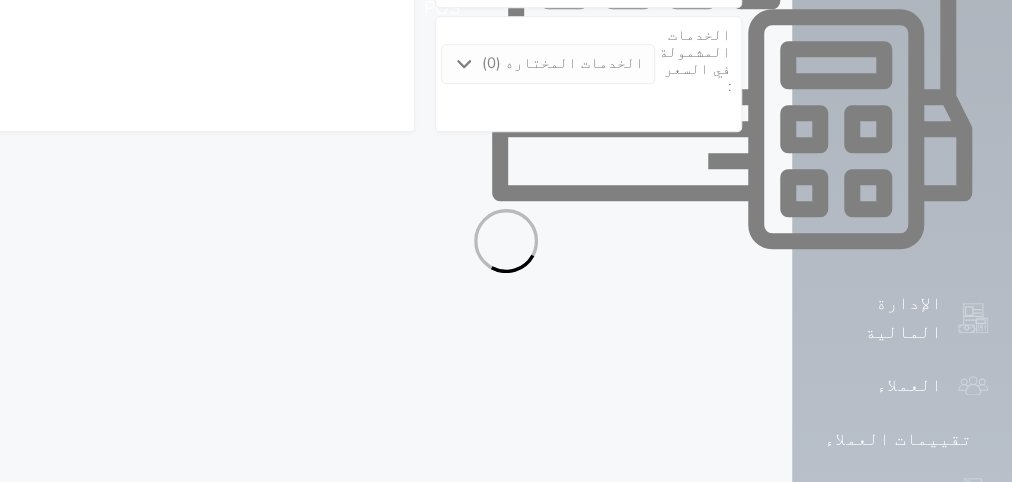 select on "1" 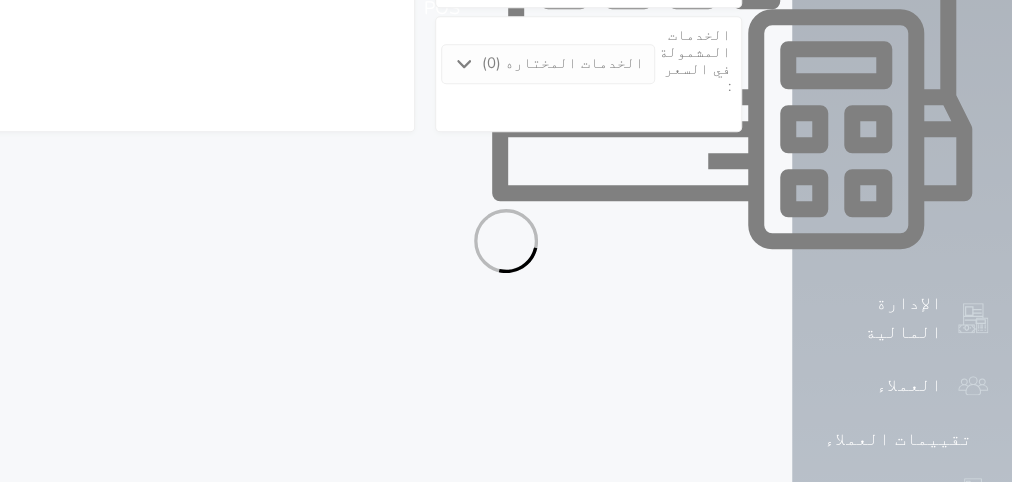select on "113" 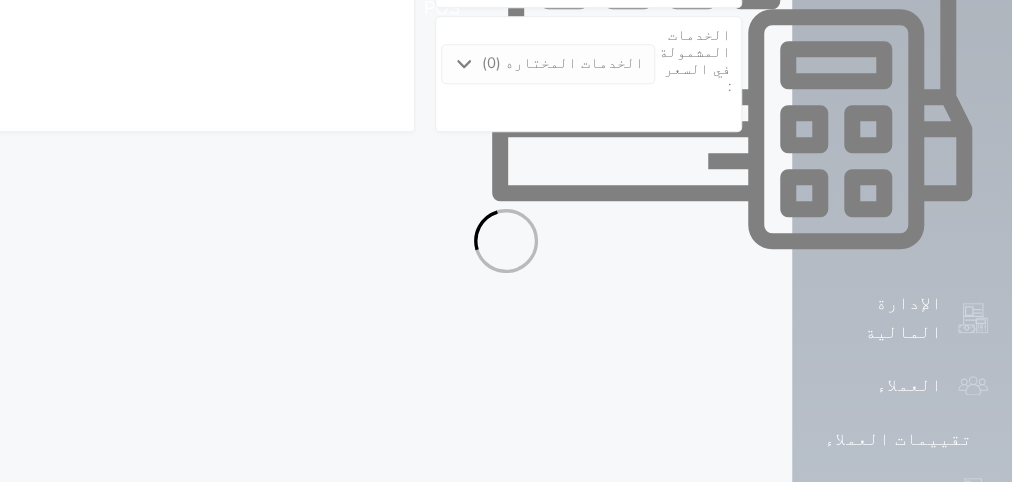 select on "1" 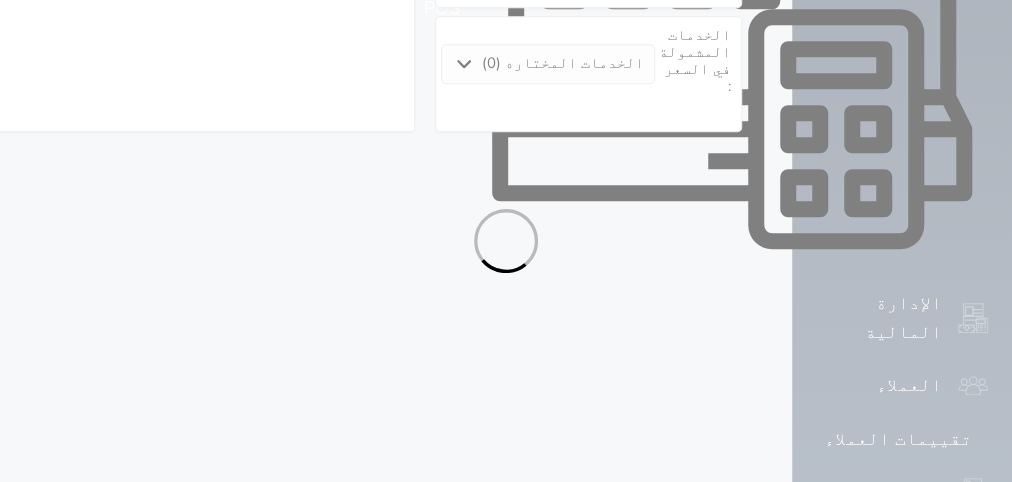 select on "7" 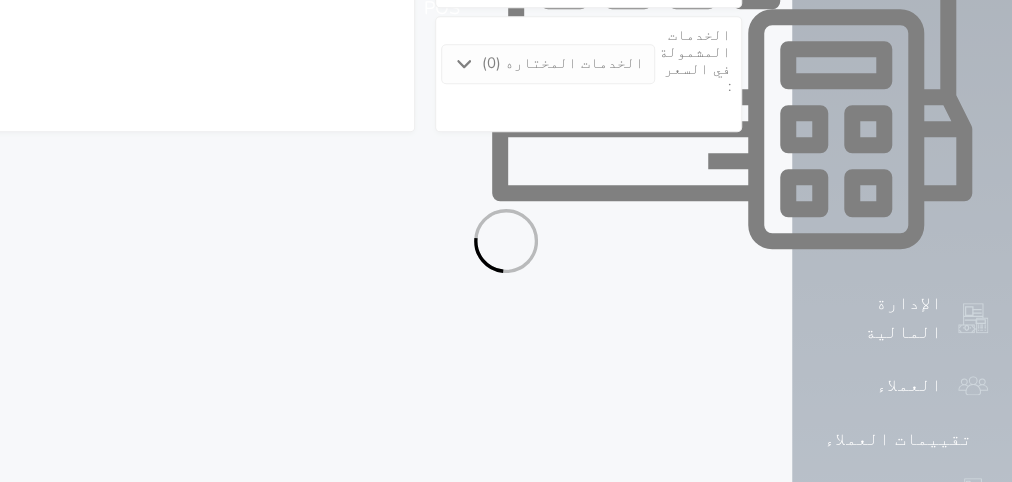 select on "8" 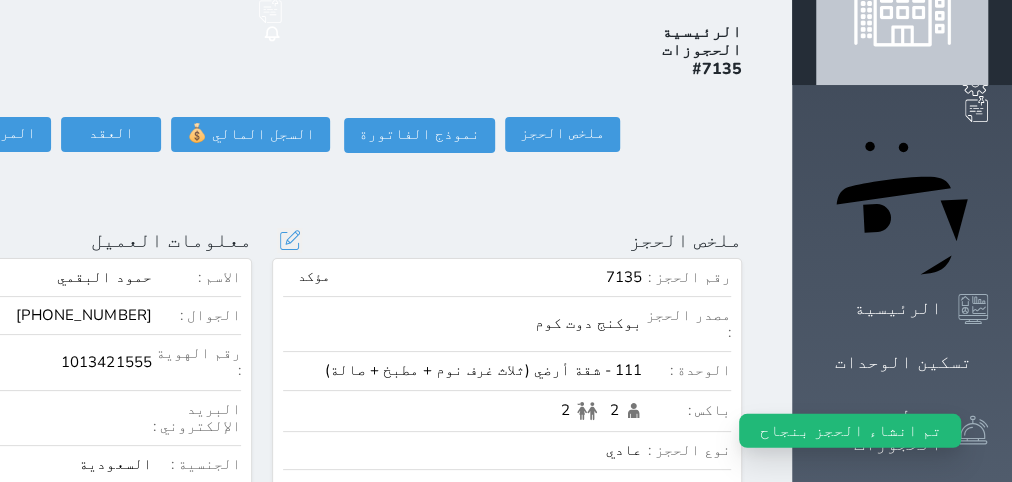 scroll, scrollTop: 252, scrollLeft: 0, axis: vertical 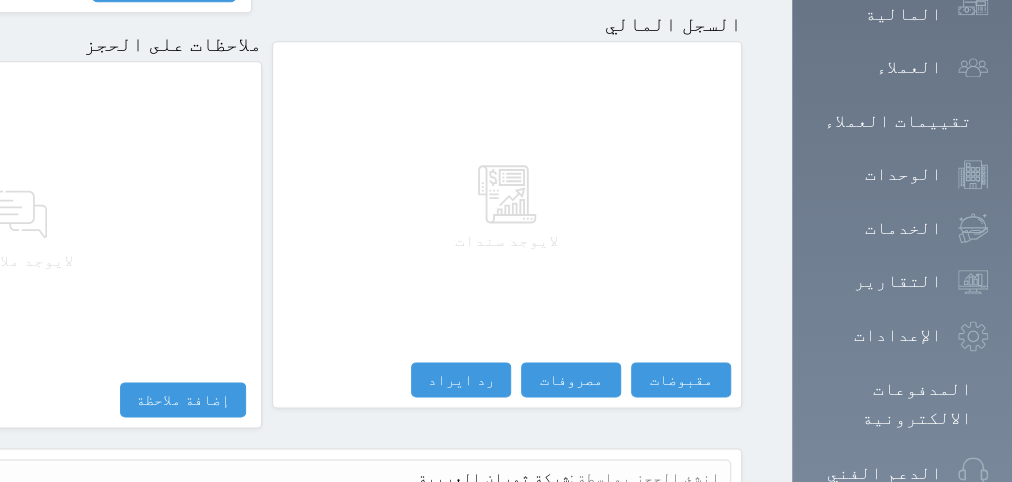 click on "عرض سجل شموس" at bounding box center (666, 525) 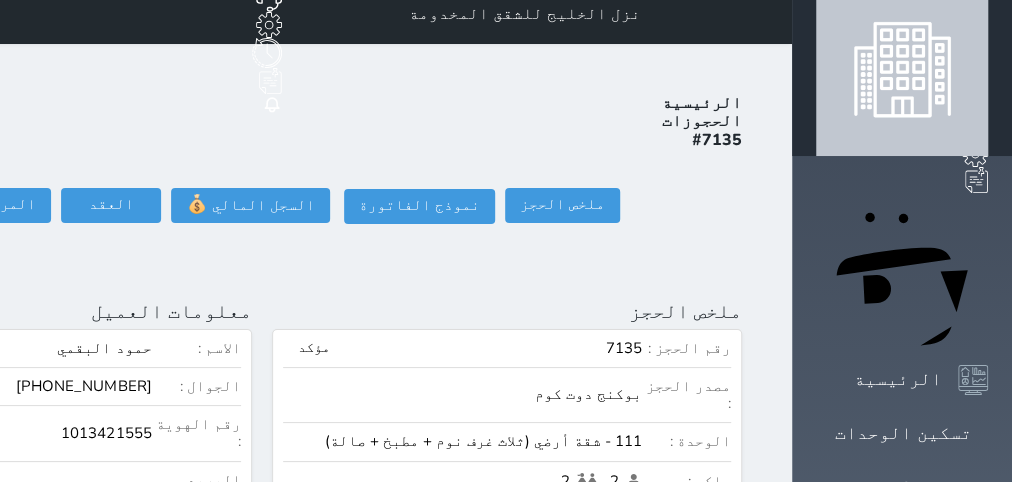 scroll, scrollTop: 0, scrollLeft: 0, axis: both 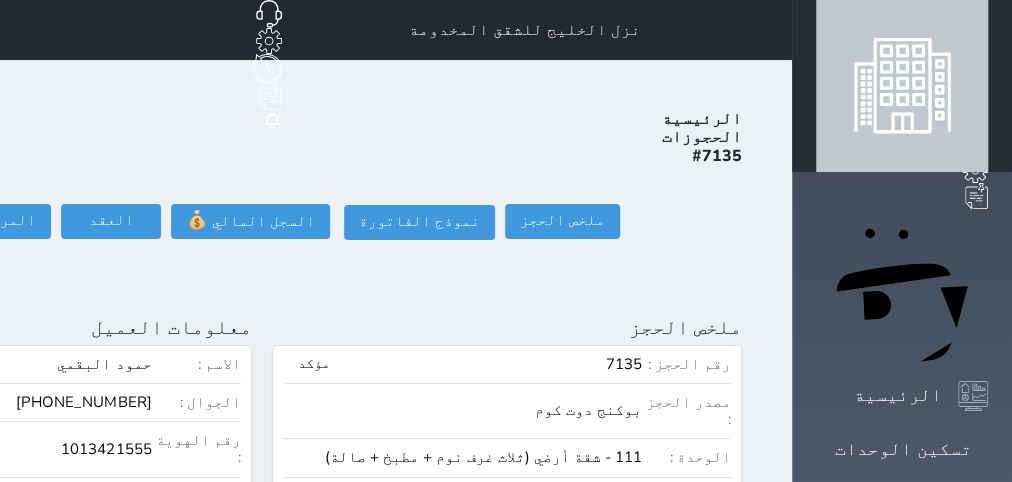 click on "الرئيسية   الحجوزات   #7135         ملخص الحجز         ملخص الحجز #7135                           نموذج الفاتورة   السجل المالي   💰         العقد         العقد #7135                                   العقود الموقعه #7135
العقود الموقعه (0)
#   تاريخ التوقيع   الاجرائات       المرافقين (0)         المرافقين                 البحث عن المرافقين :        الاسم       رقم الهوية       البريد الإلكتروني       الجوال           تغيير العميل            اختر المرافق   اختر المرافق   أسماء البقمي   الاسم *     الجنس    اختر الجنس   ذكر انثى   تاريخ الميلاد *         تاريخ الميلاد الهجرى         صلة القرابة
اختر صلة القرابة   ابن ابنه زوجة اخ [PERSON_NAME]" at bounding box center (262, 957) 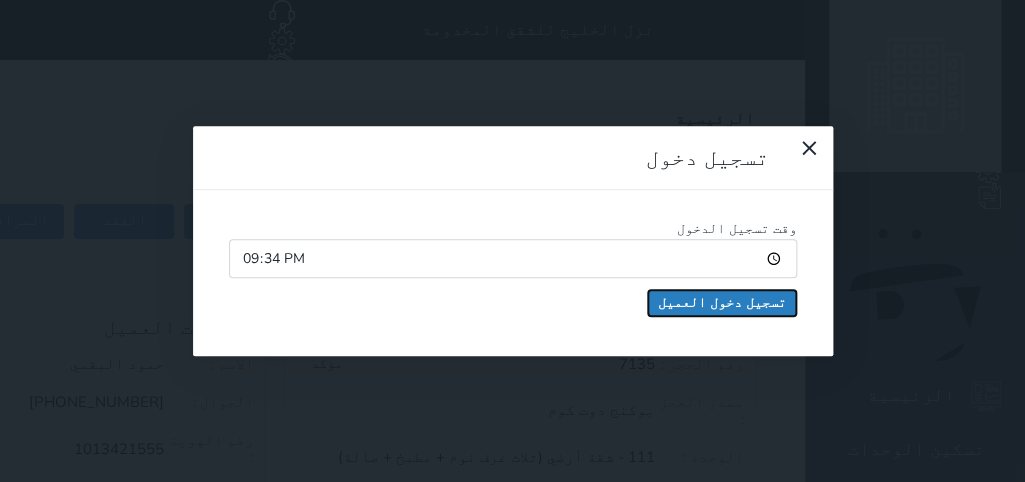 click on "تسجيل دخول العميل" at bounding box center (722, 303) 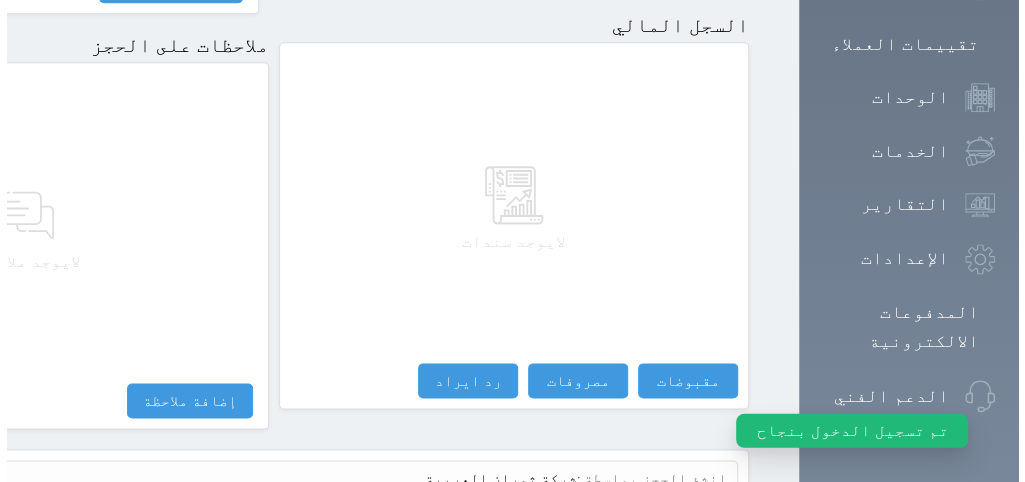 scroll, scrollTop: 1295, scrollLeft: 0, axis: vertical 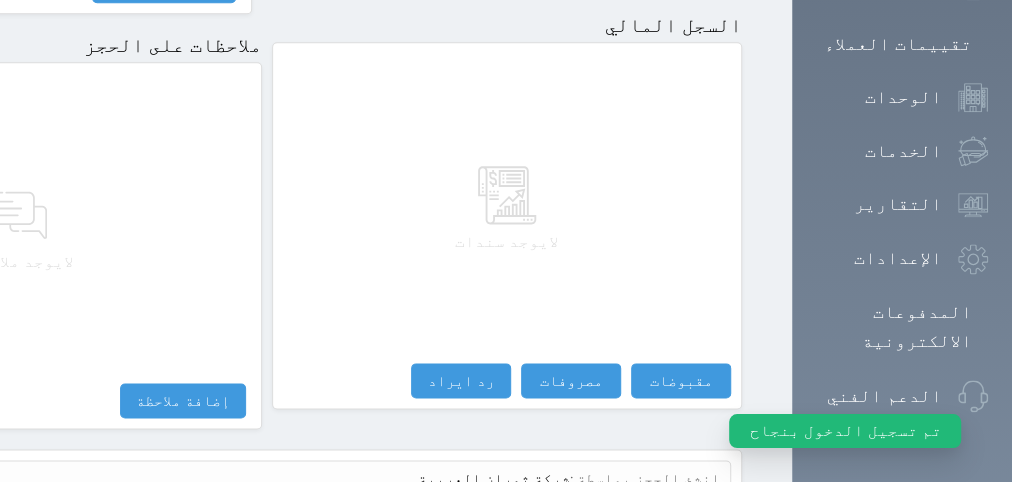 click on "عرض سجل شموس" at bounding box center (666, 526) 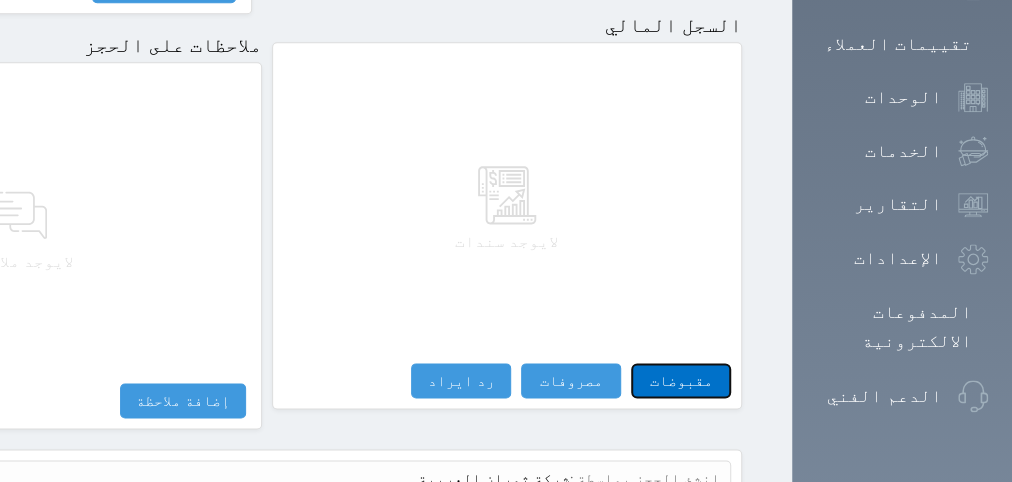 click on "مقبوضات" at bounding box center [681, 380] 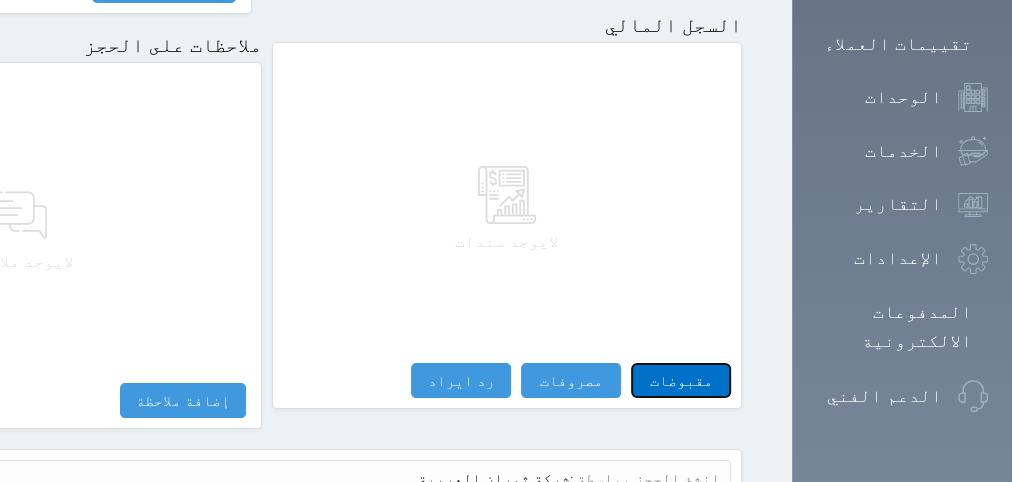 select 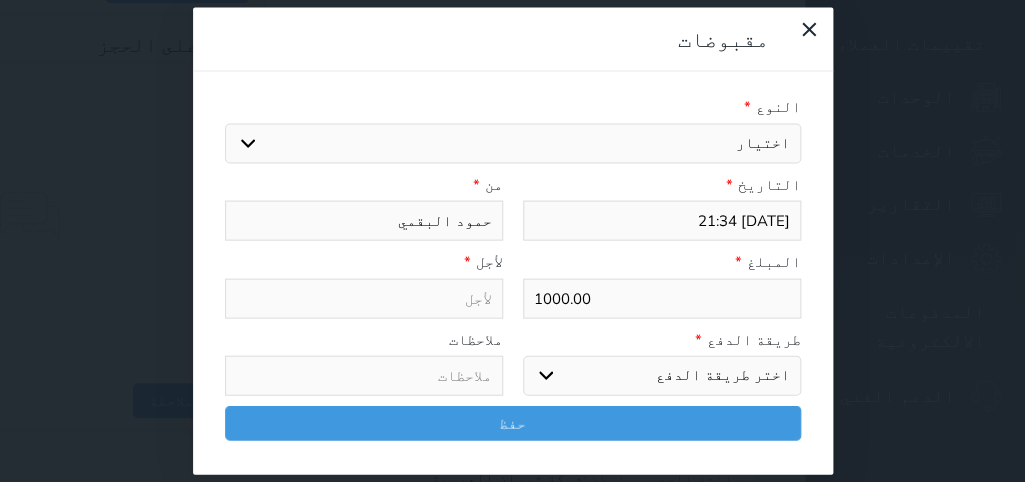 select 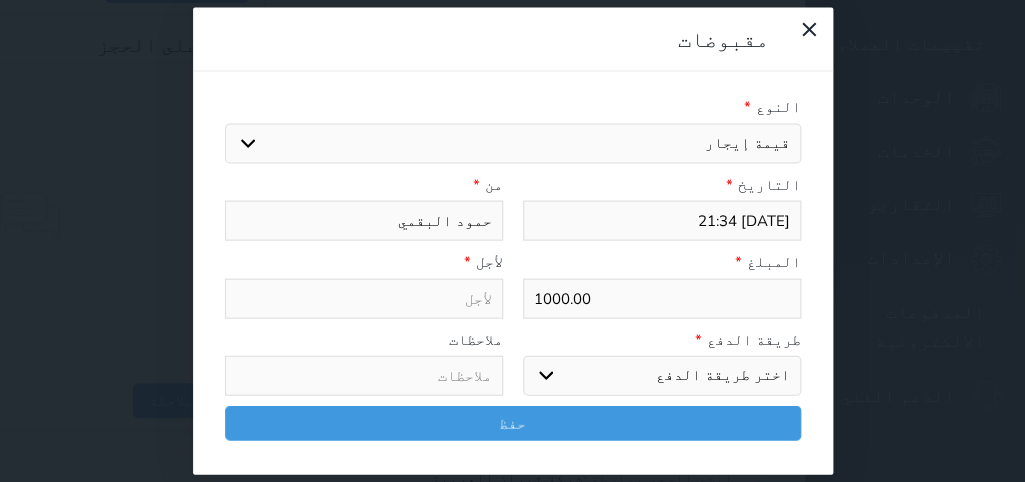 click on "قيمة إيجار" at bounding box center (0, 0) 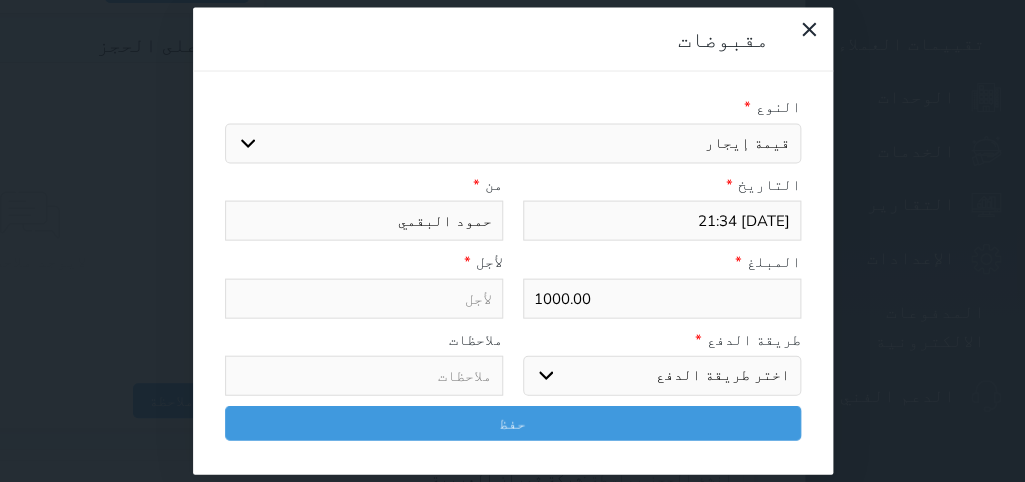 type on "قيمة إيجار - الوحدة - 111" 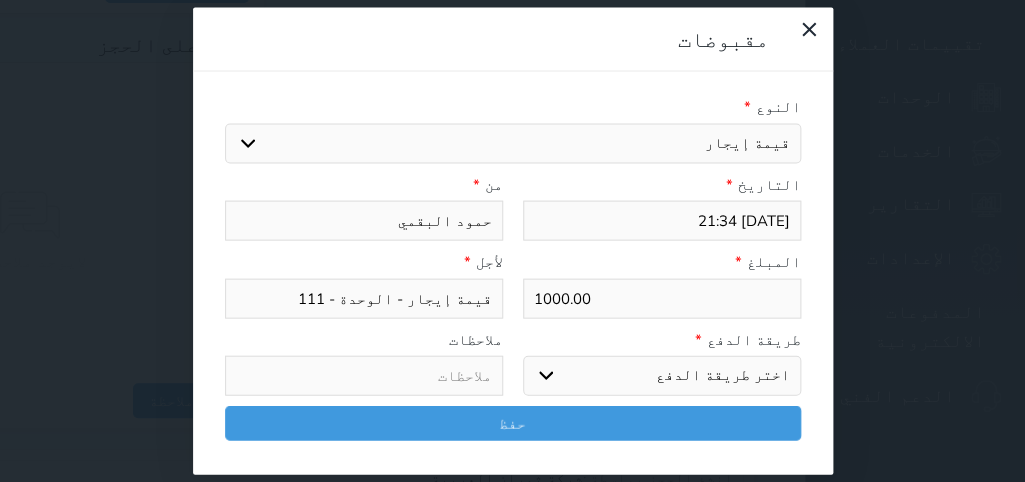 click on "اختر طريقة الدفع   دفع نقدى   تحويل بنكى   مدى   بطاقة ائتمان   آجل" at bounding box center (662, 376) 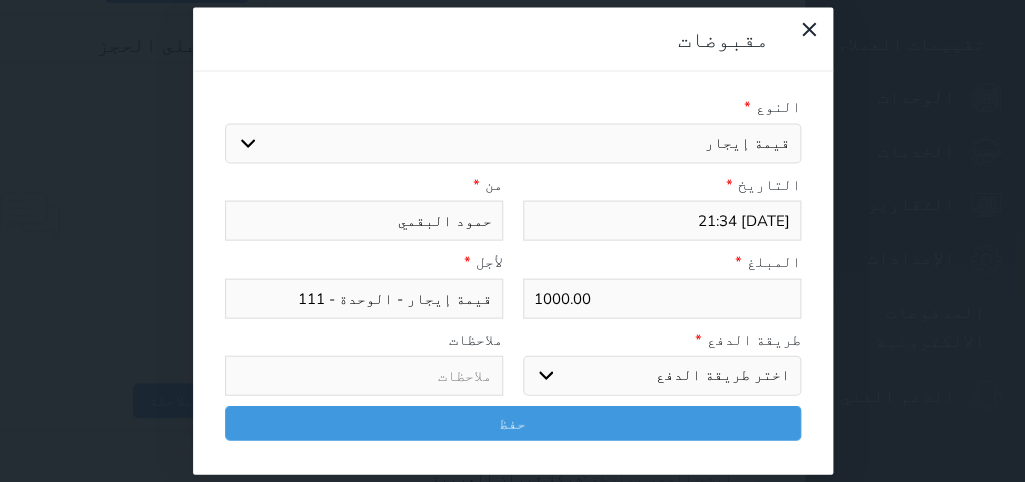 select on "mada" 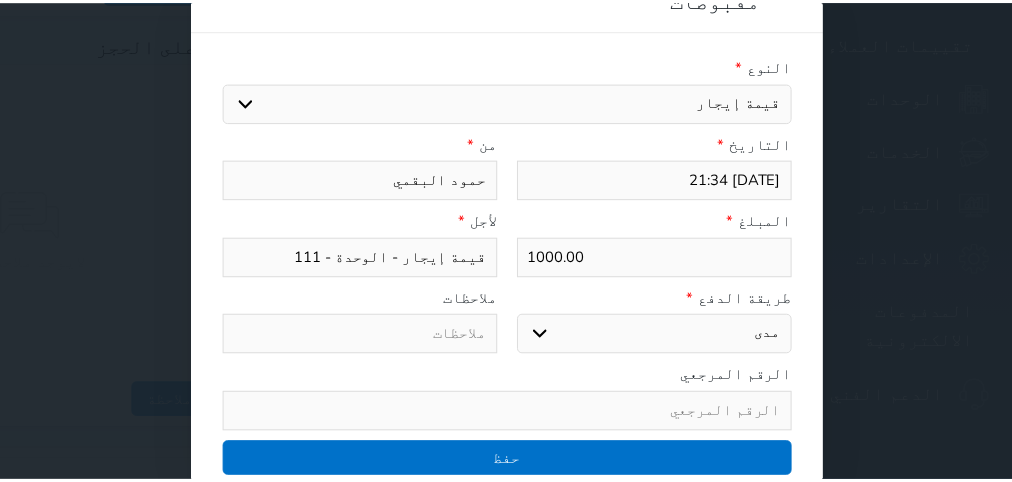 scroll, scrollTop: 34, scrollLeft: 0, axis: vertical 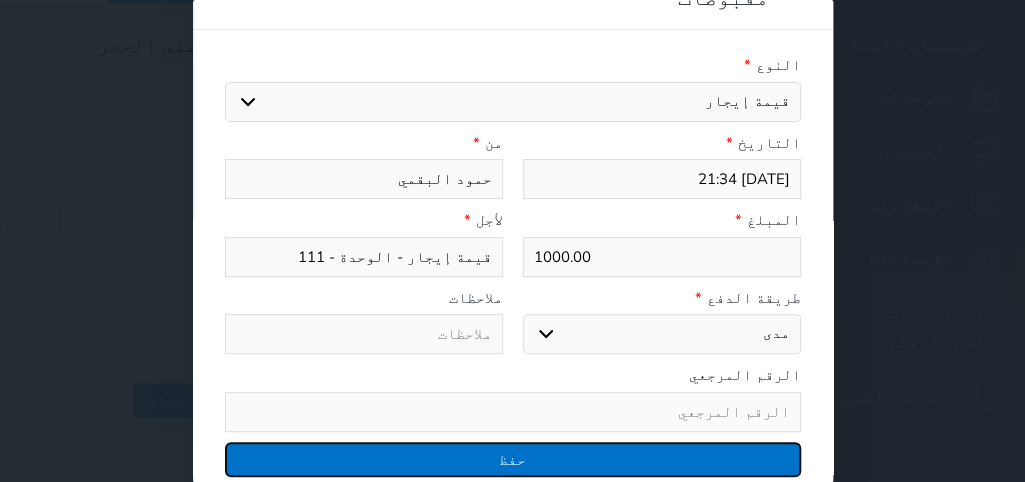 click on "حفظ" at bounding box center [513, 459] 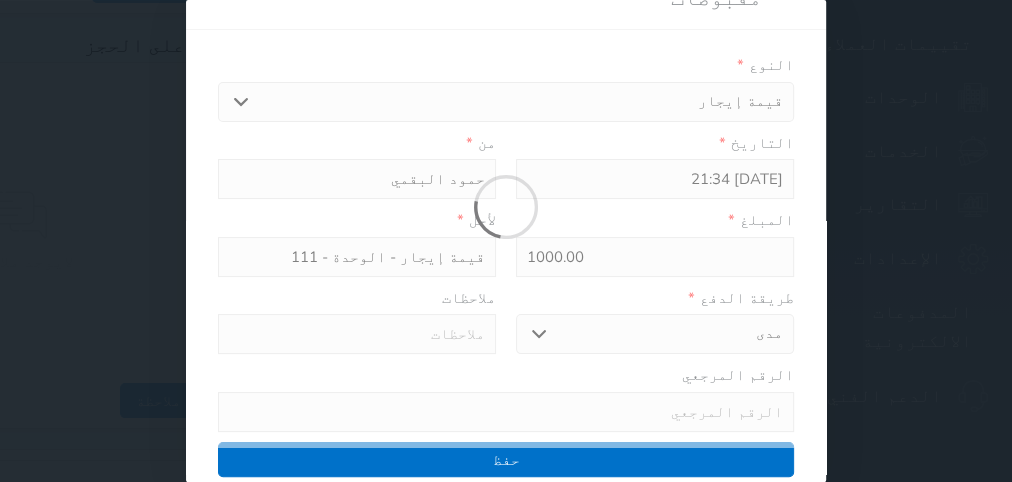 select 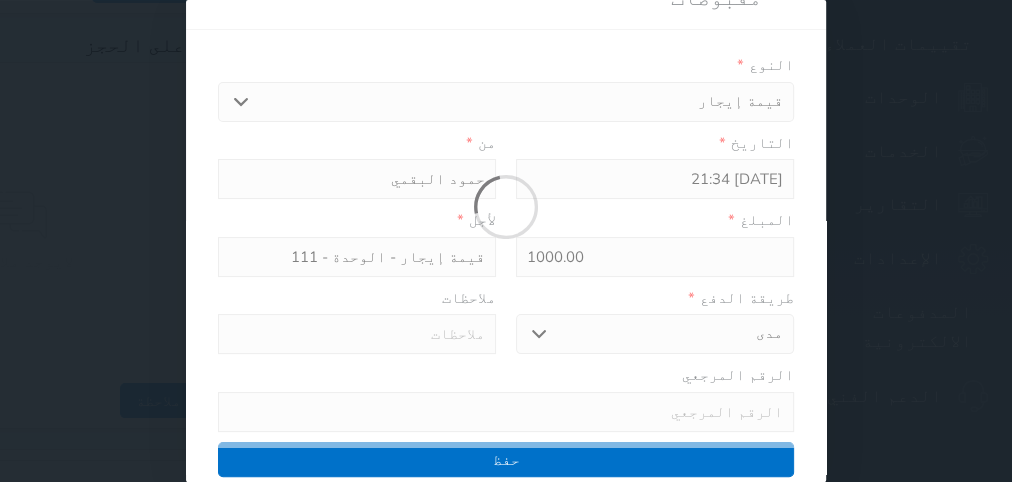 type 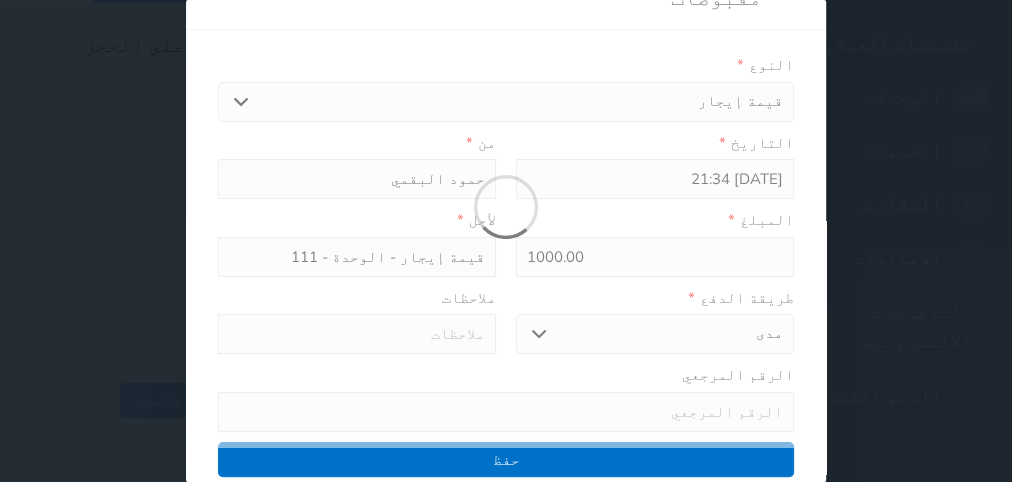 type on "0" 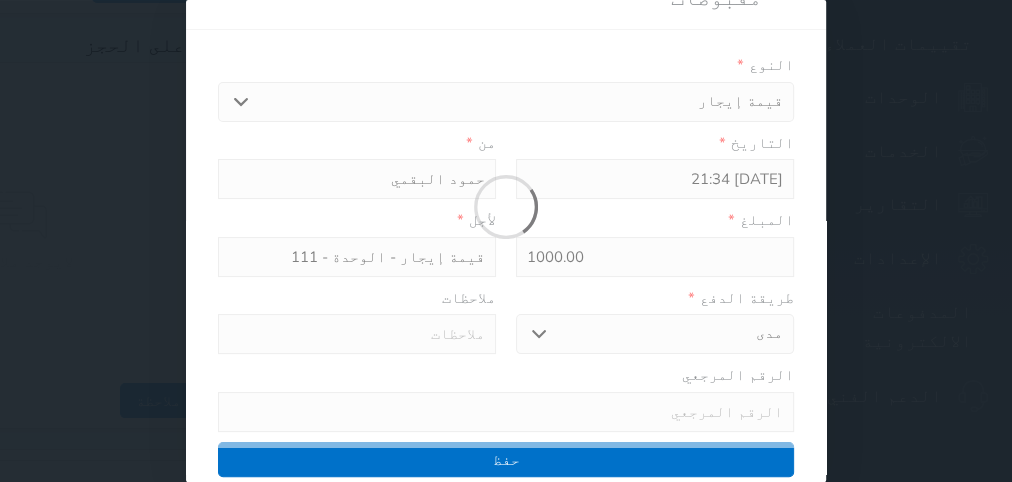 select 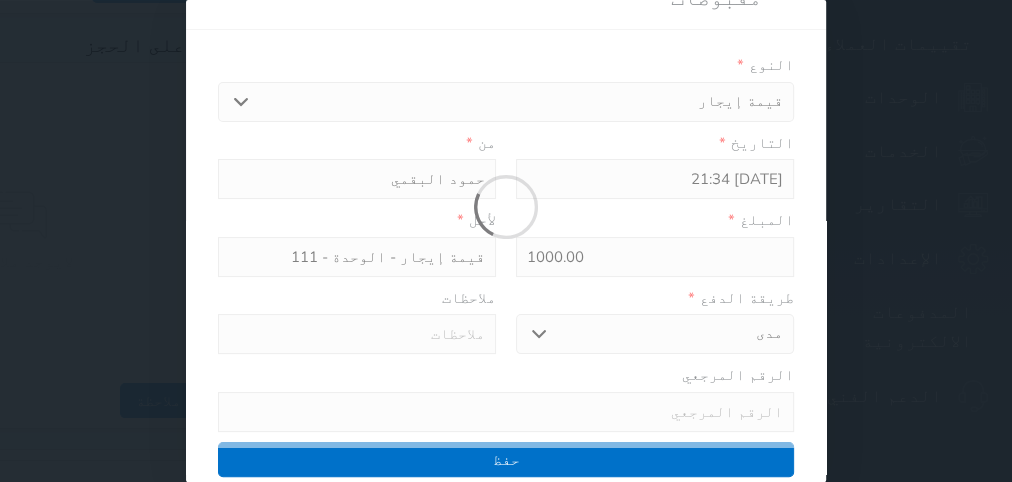 type on "0" 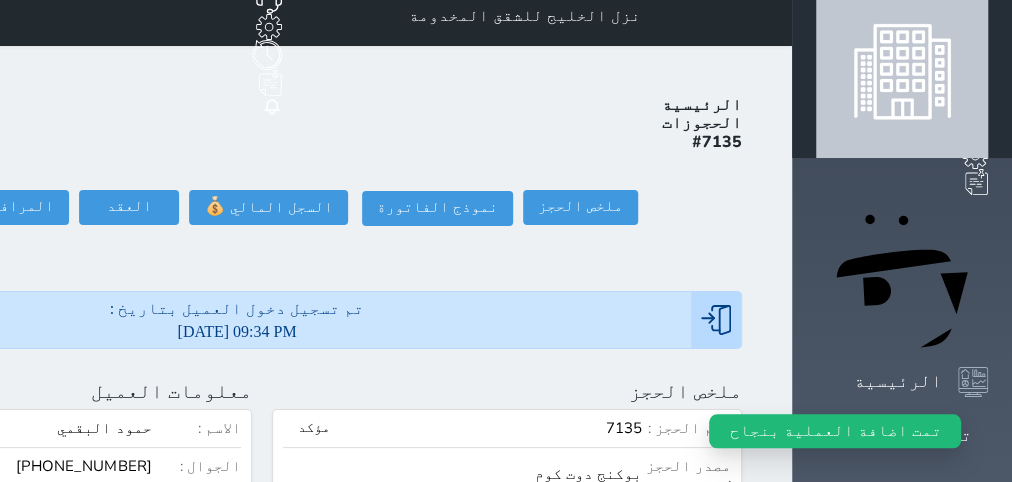 scroll, scrollTop: 0, scrollLeft: 0, axis: both 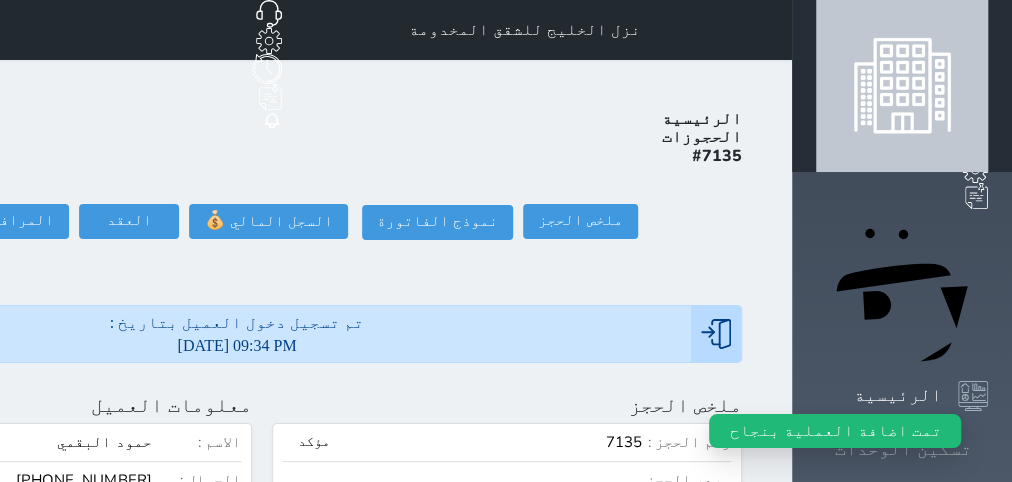 click 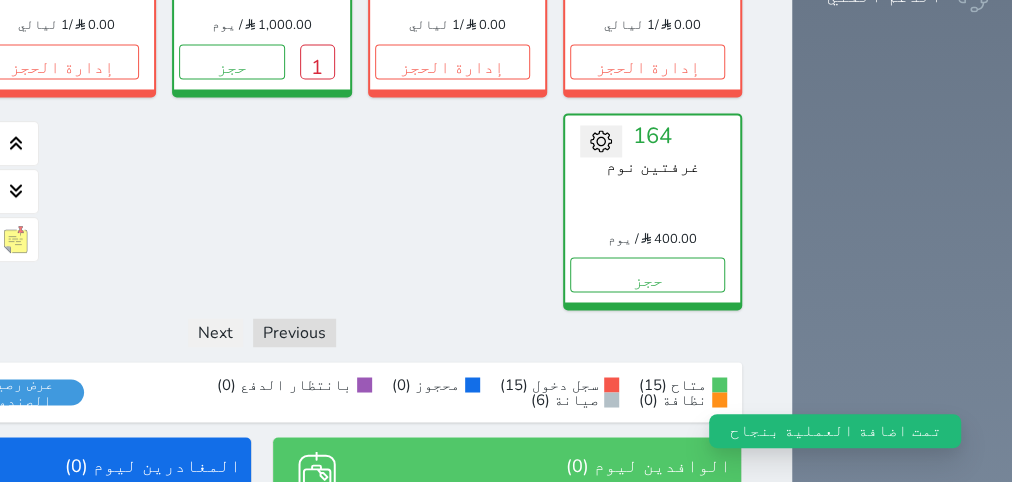 scroll, scrollTop: 1890, scrollLeft: 0, axis: vertical 